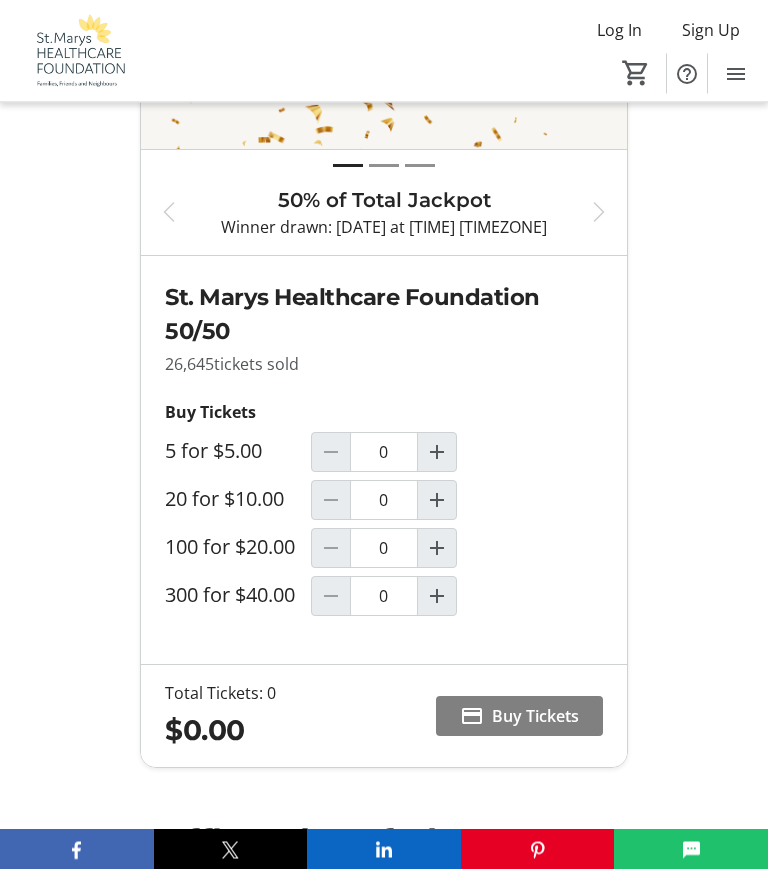 scroll, scrollTop: 1383, scrollLeft: 0, axis: vertical 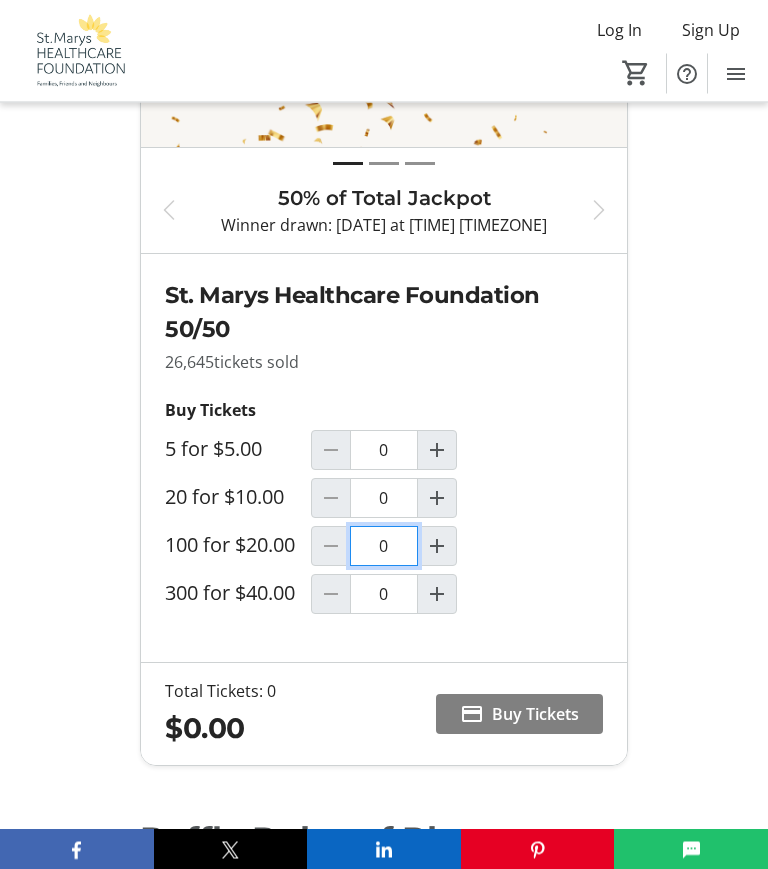 click on "0" at bounding box center (384, 547) 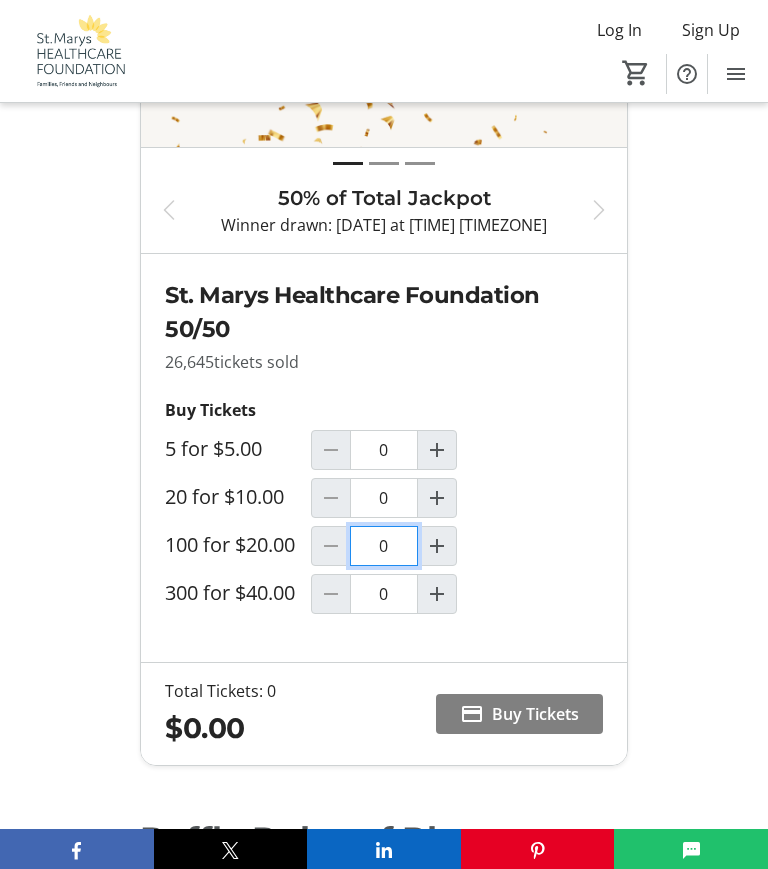 scroll, scrollTop: 1383, scrollLeft: 0, axis: vertical 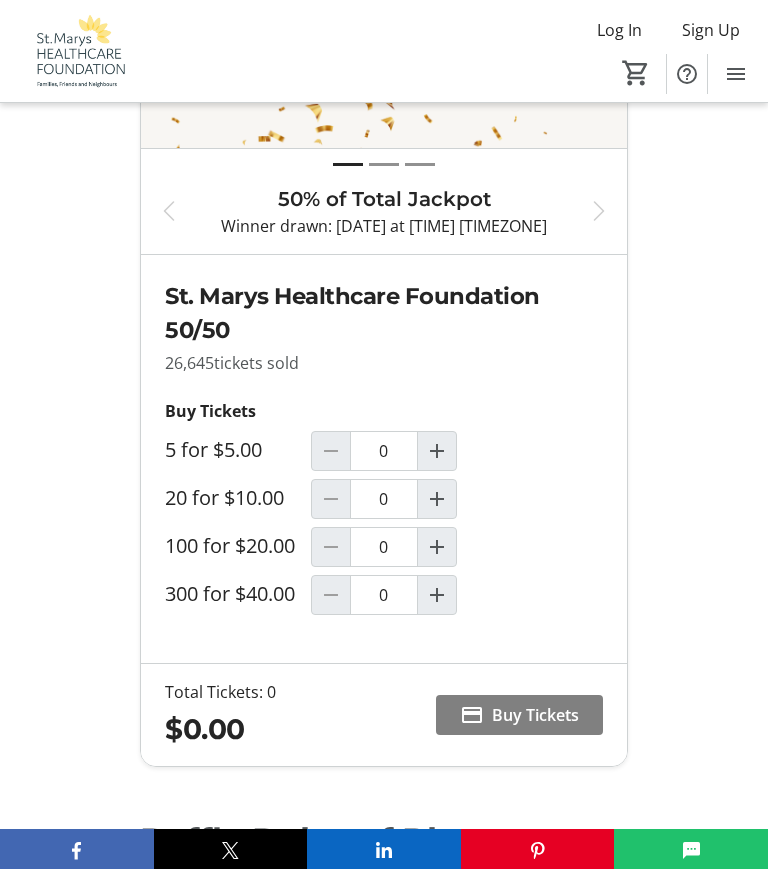 click at bounding box center (437, 547) 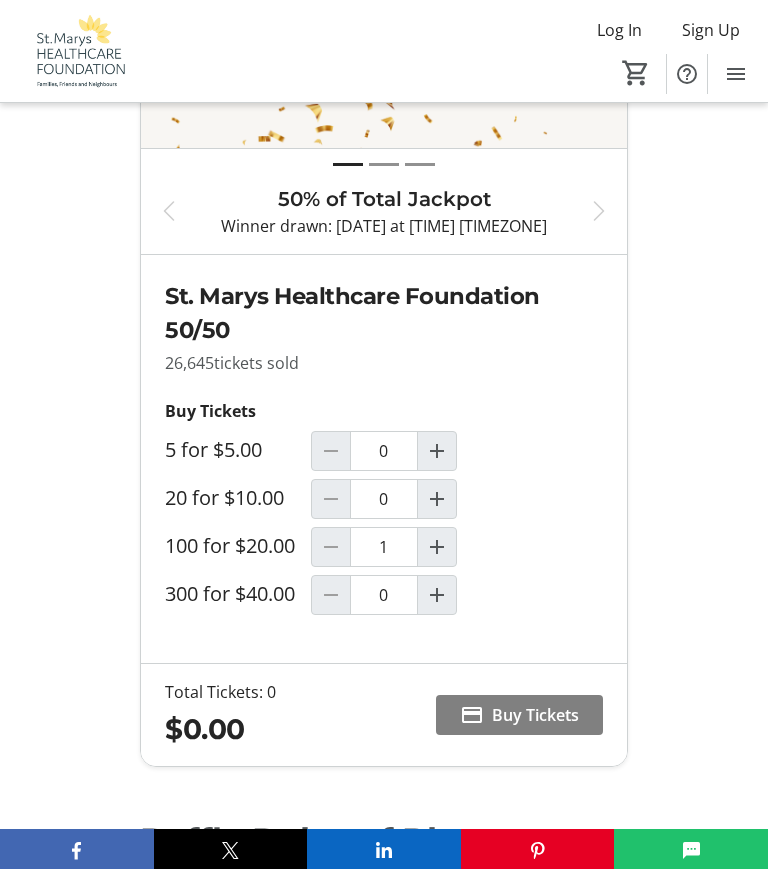 scroll, scrollTop: 1384, scrollLeft: 0, axis: vertical 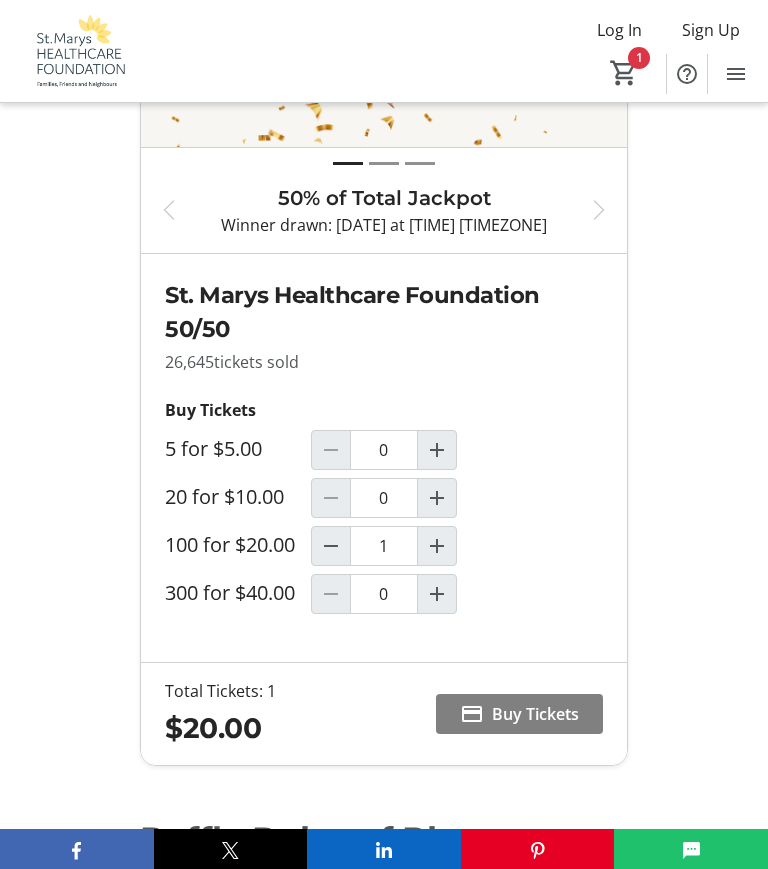 click on "Buy Tickets" at bounding box center [535, 714] 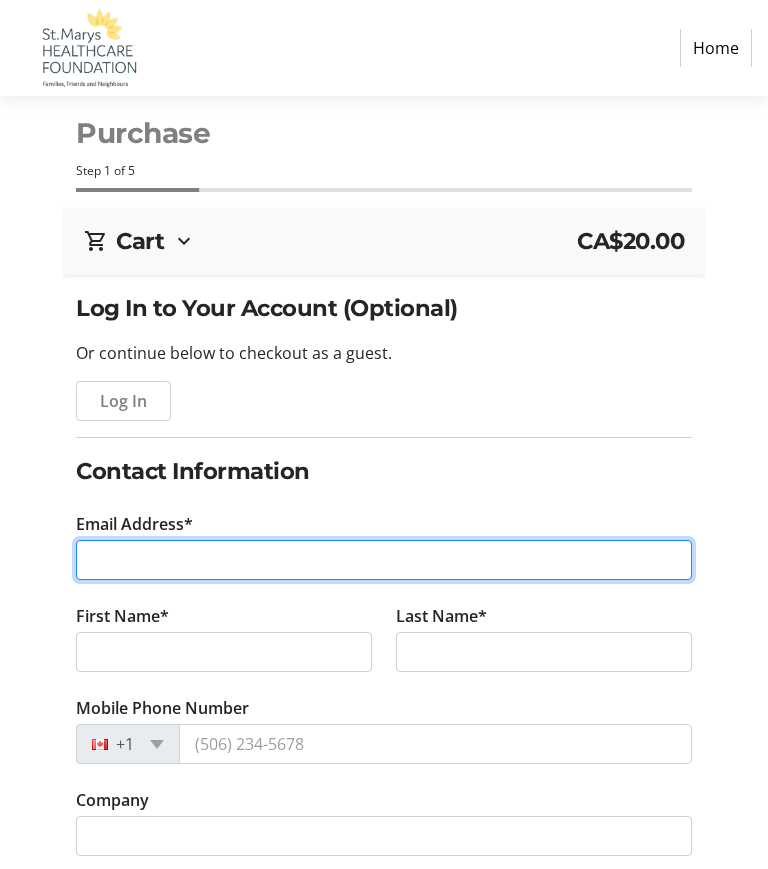 click on "Email Address*" at bounding box center [384, 560] 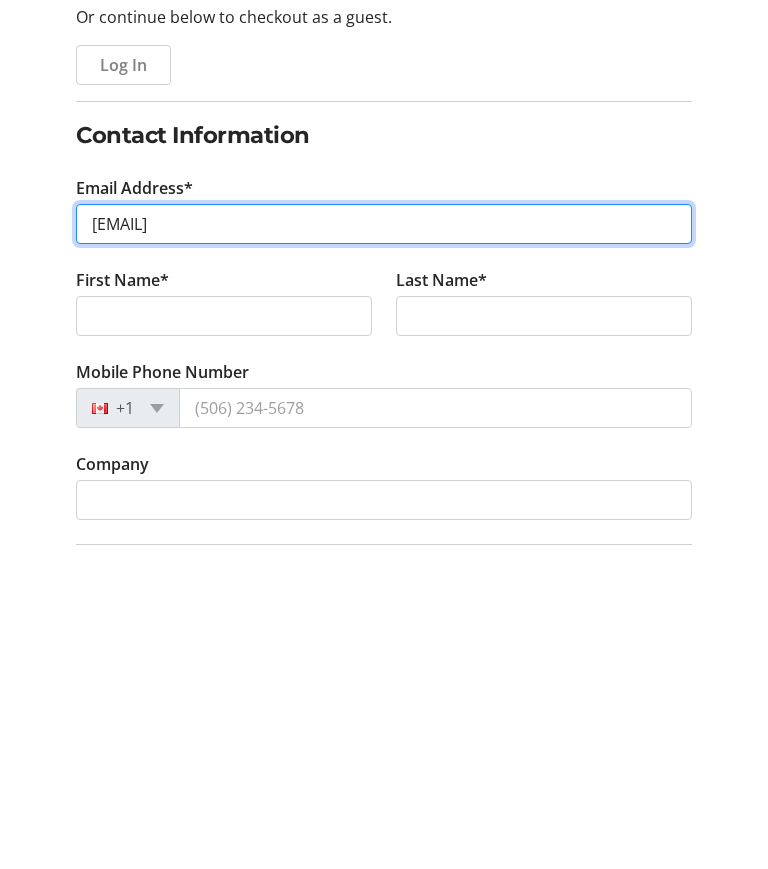 scroll, scrollTop: 17, scrollLeft: 0, axis: vertical 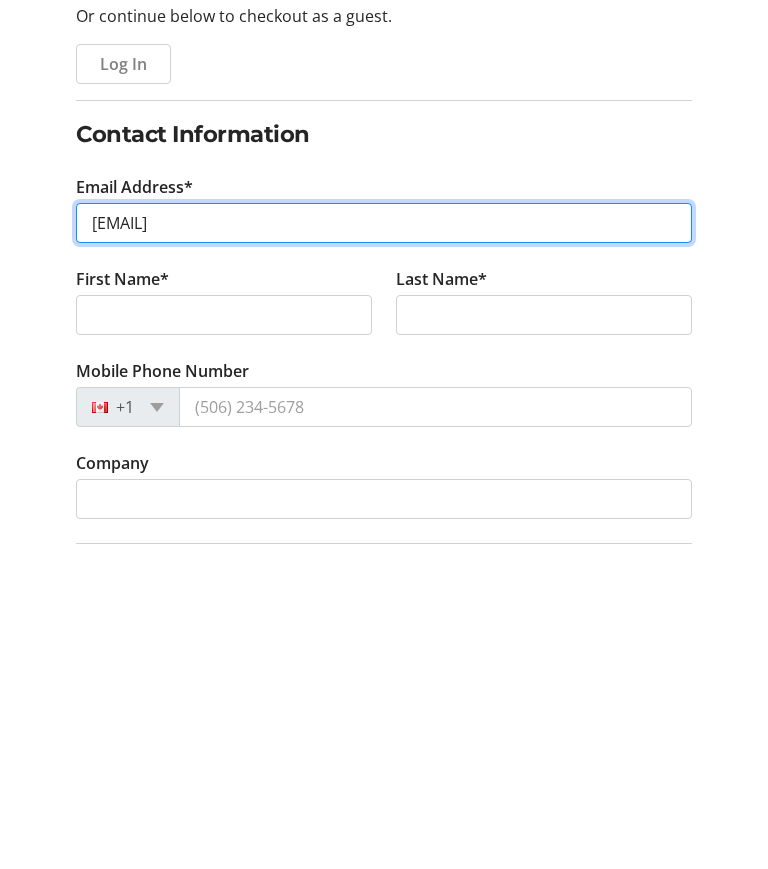 type on "[EMAIL]" 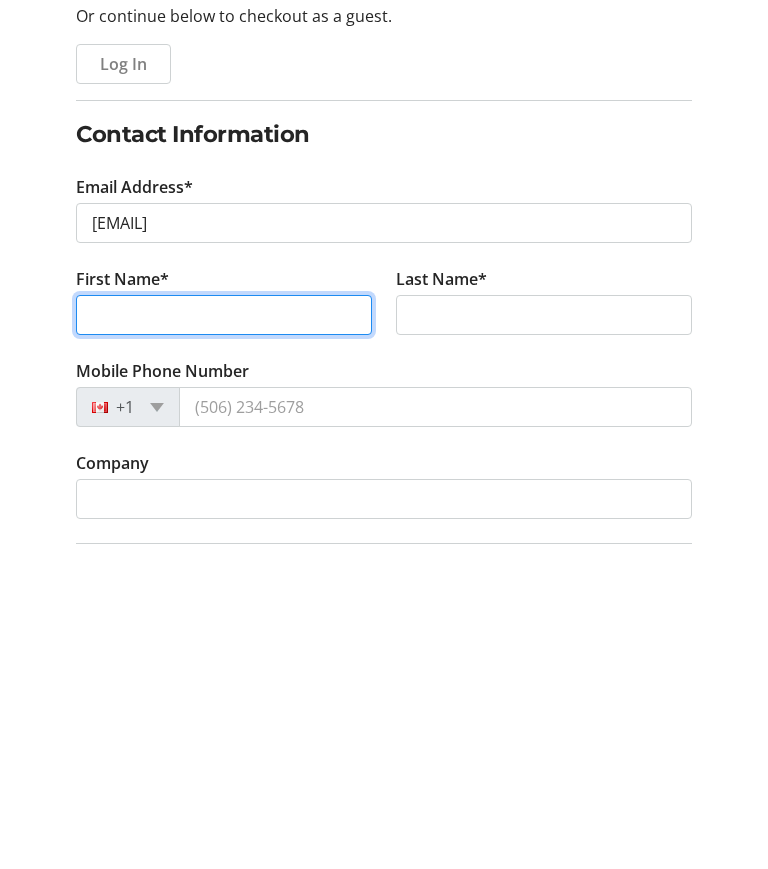 click on "First Name*" at bounding box center (224, 635) 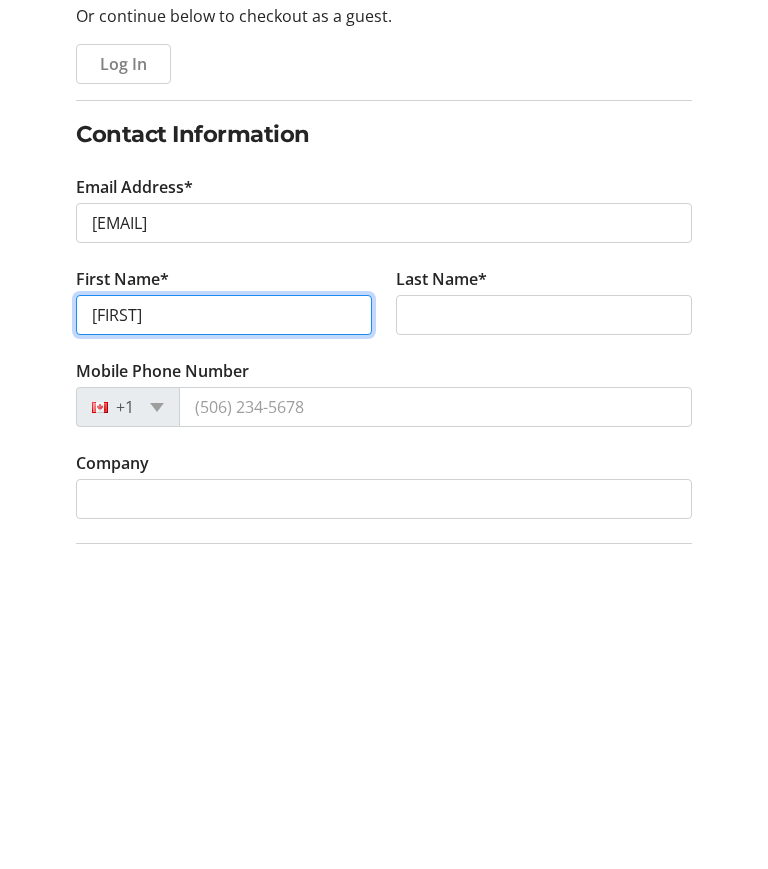 type on "[FIRST]" 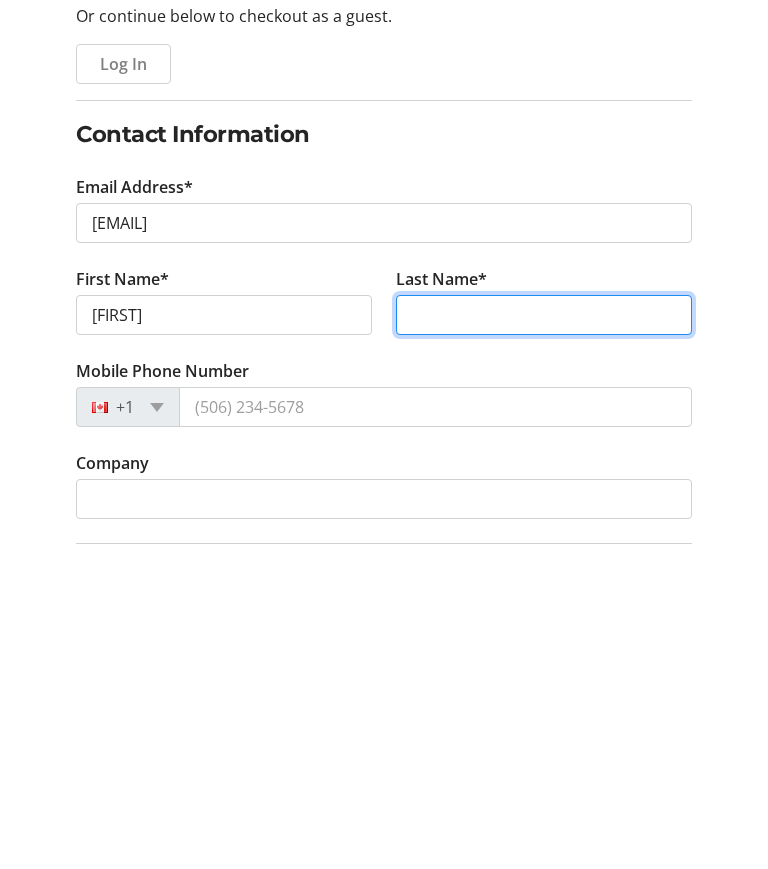 click on "Last Name*" at bounding box center (544, 635) 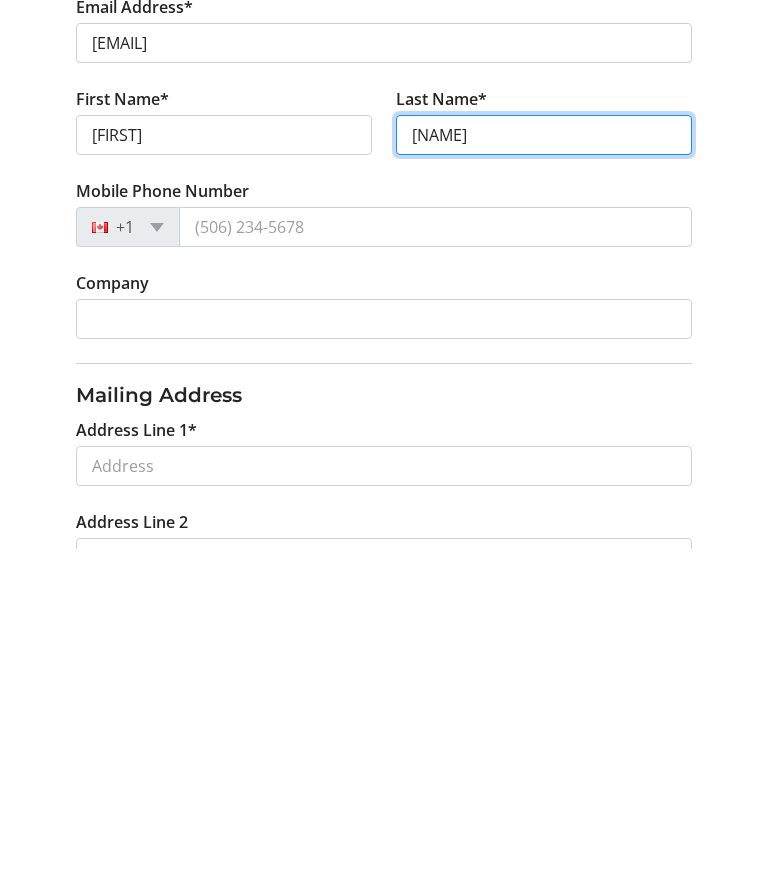 scroll, scrollTop: 202, scrollLeft: 0, axis: vertical 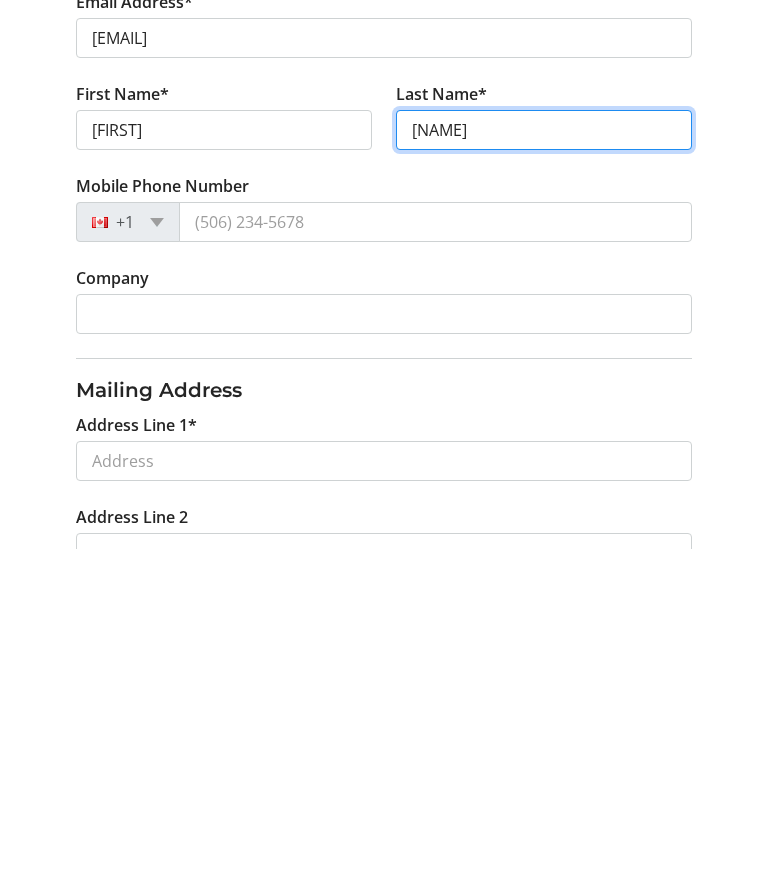 type on "[NAME]" 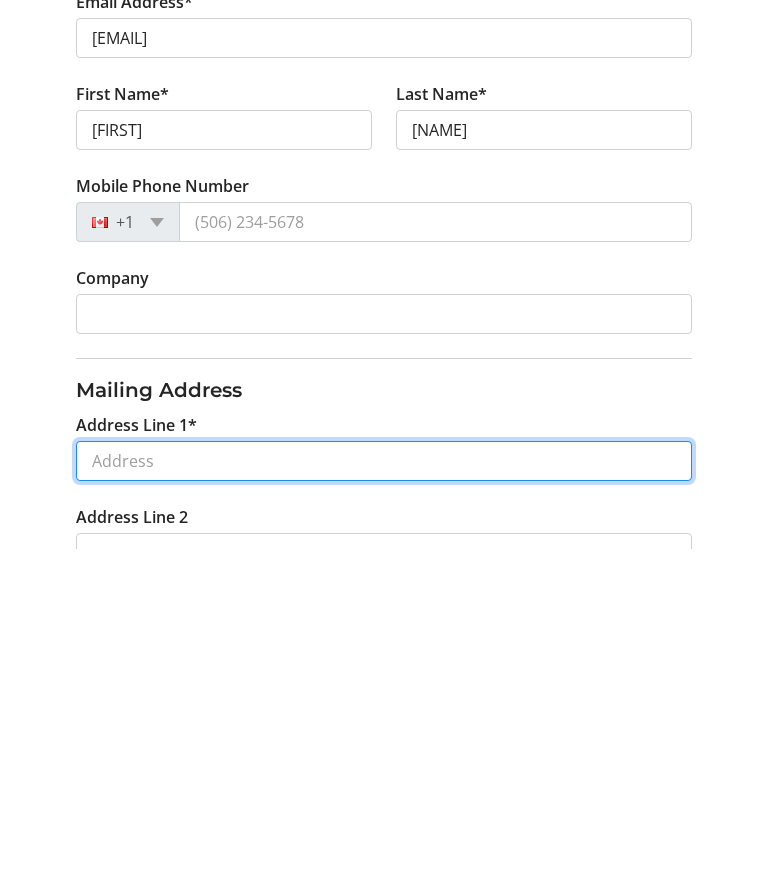 click on "Address Line 1*" at bounding box center (384, 781) 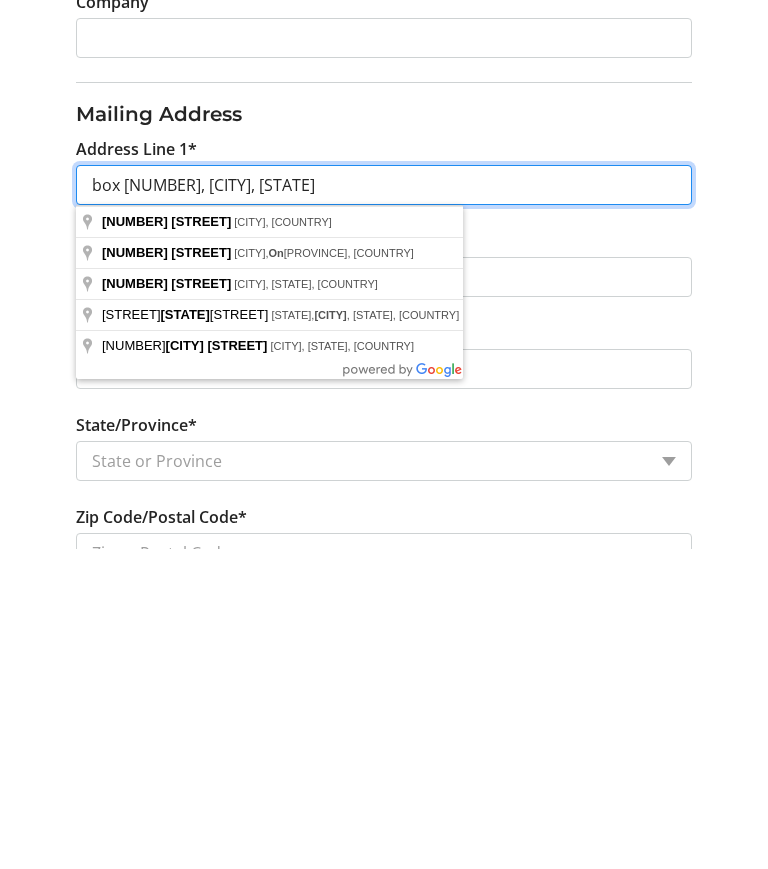 scroll, scrollTop: 492, scrollLeft: 0, axis: vertical 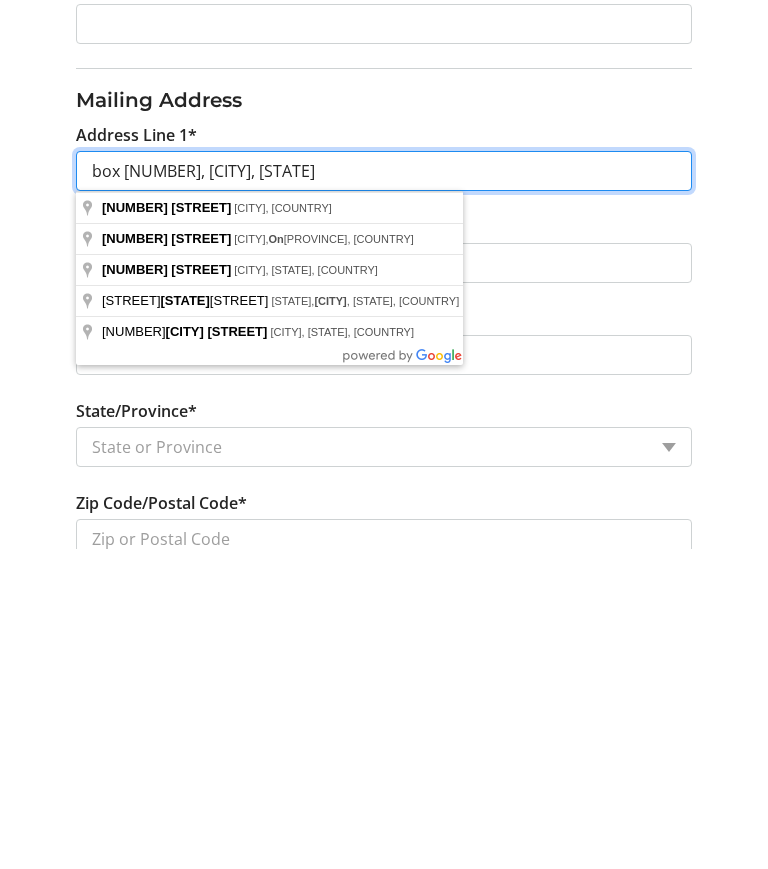 type on "box [NUMBER], [CITY], [STATE]" 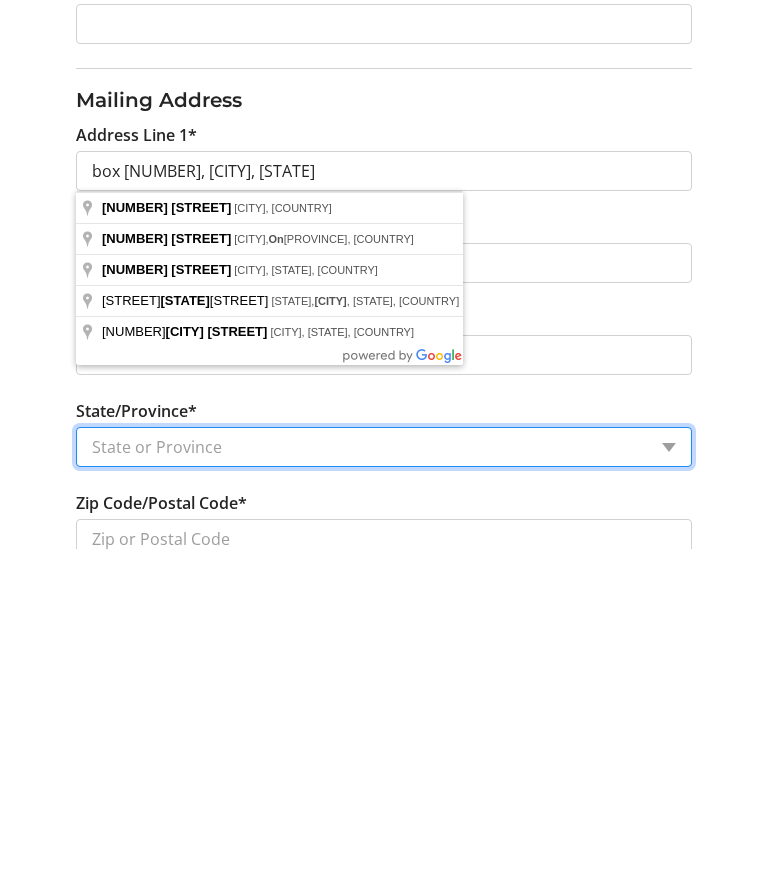 click on "State or Province  State or Province   Alberta   British Columbia   Manitoba   New Brunswick   Newfoundland and Labrador   Nova Scotia   Ontario   Prince Edward Island   Quebec   Saskatchewan   Northwest Territories   Nunavut   Yukon" at bounding box center (384, 767) 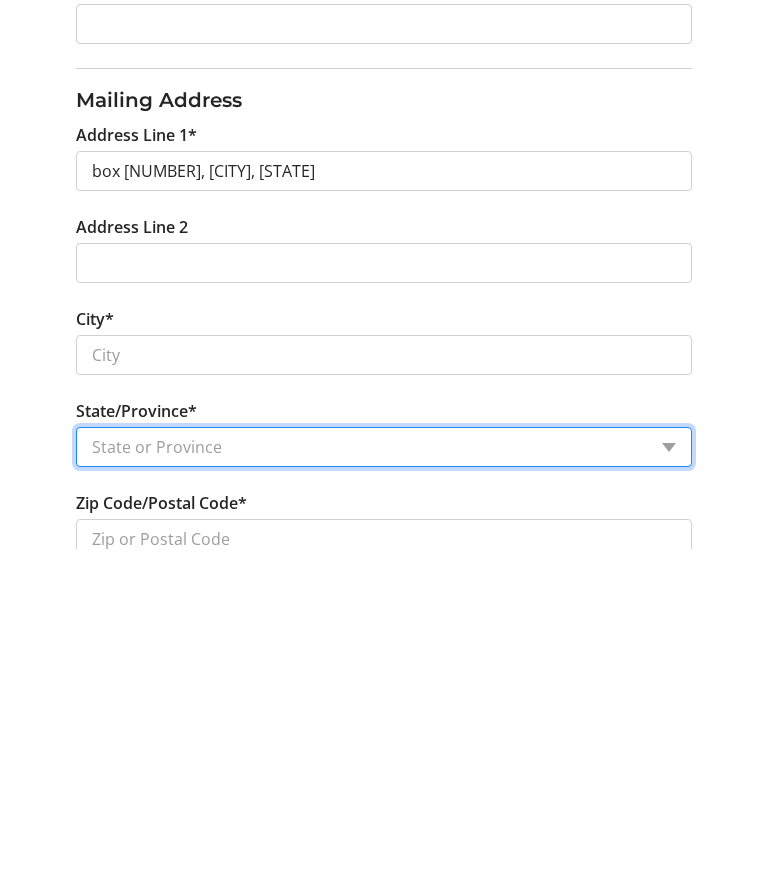 scroll, scrollTop: 813, scrollLeft: 0, axis: vertical 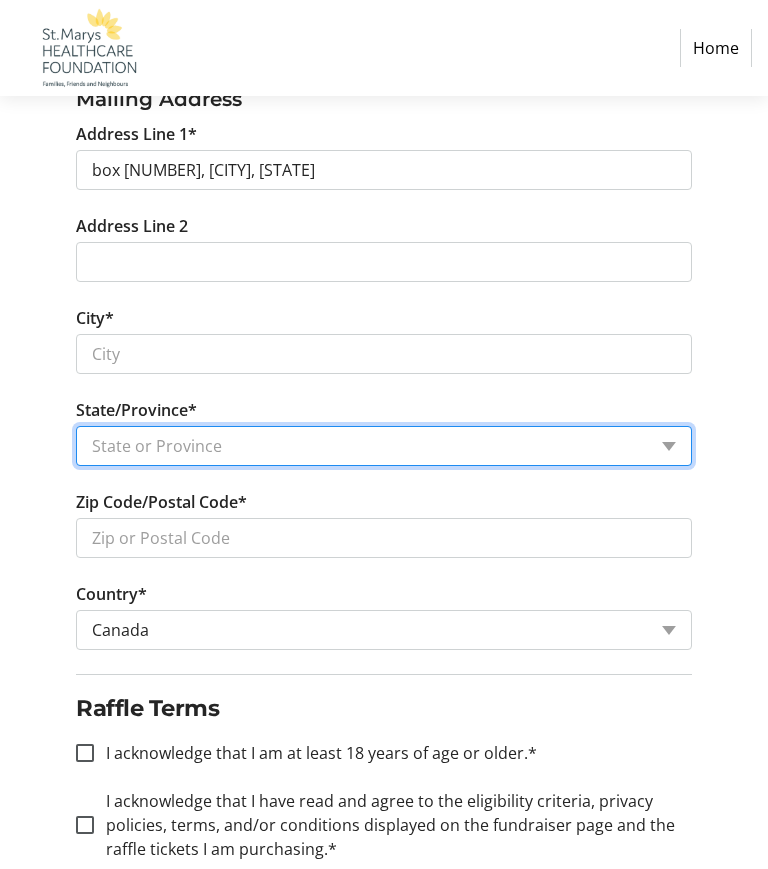 select on "ON" 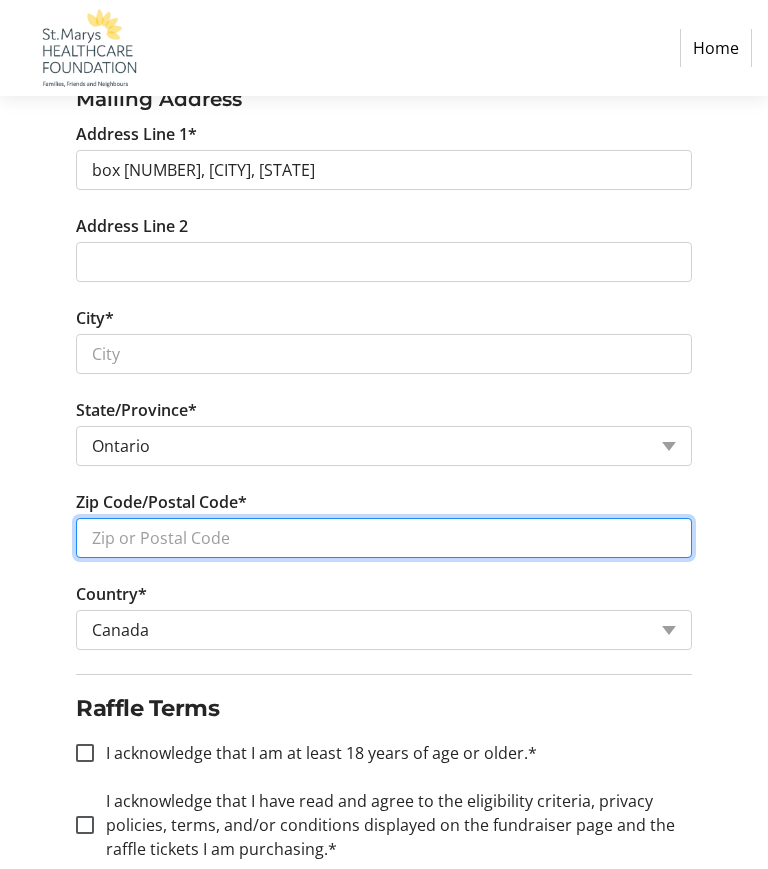 click on "Zip Code/Postal Code*" at bounding box center [384, 538] 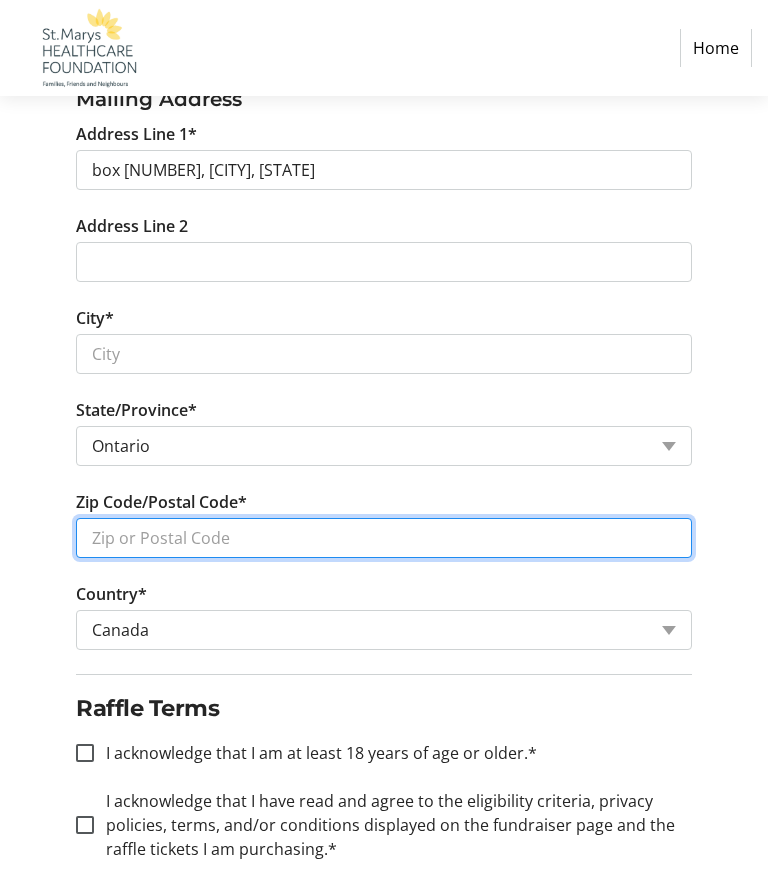 scroll, scrollTop: 812, scrollLeft: 0, axis: vertical 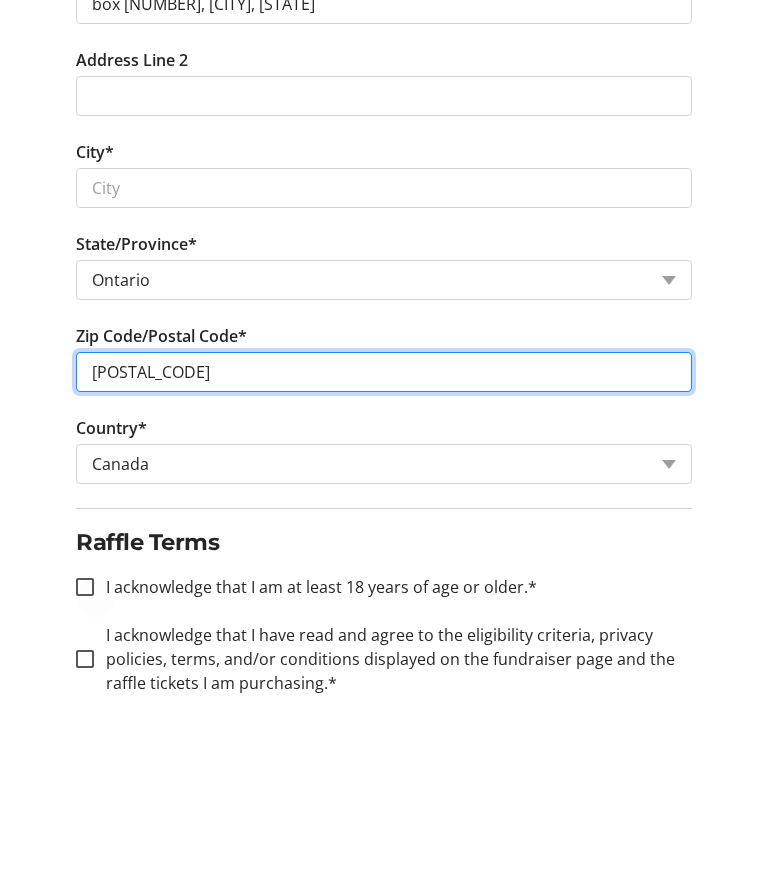 type on "[POSTAL_CODE]" 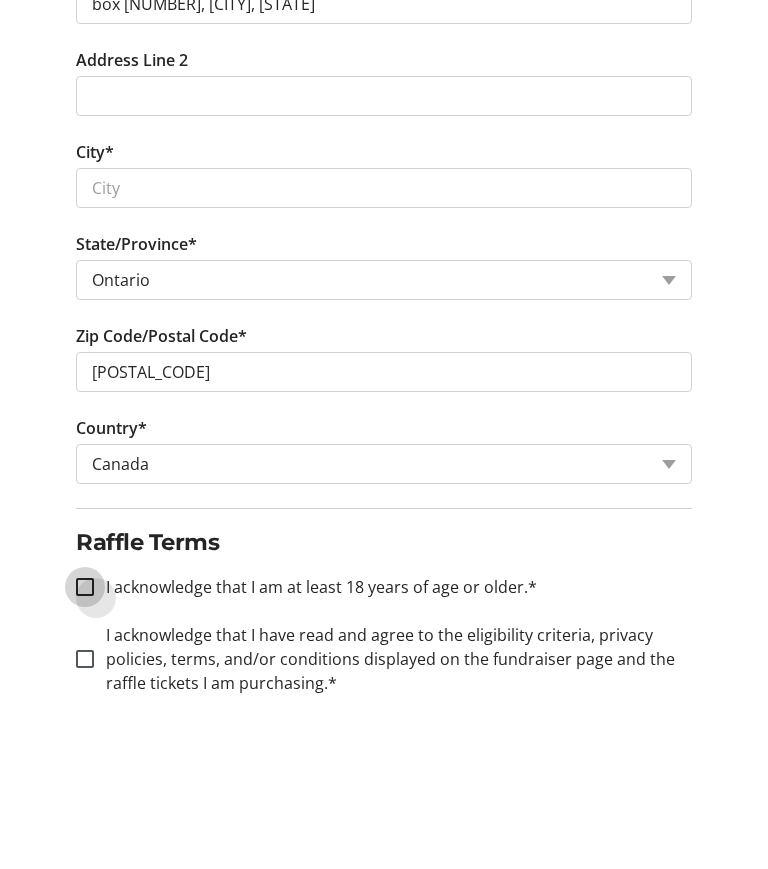 click on "I acknowledge that I am at least 18 years of age or older.*" at bounding box center [85, 754] 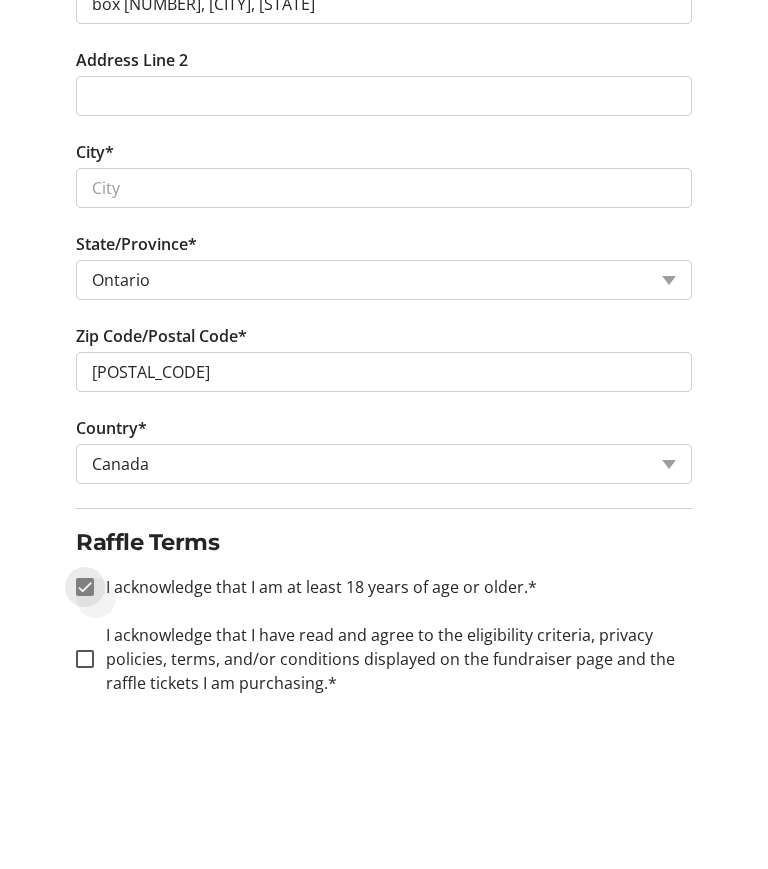 checkbox on "true" 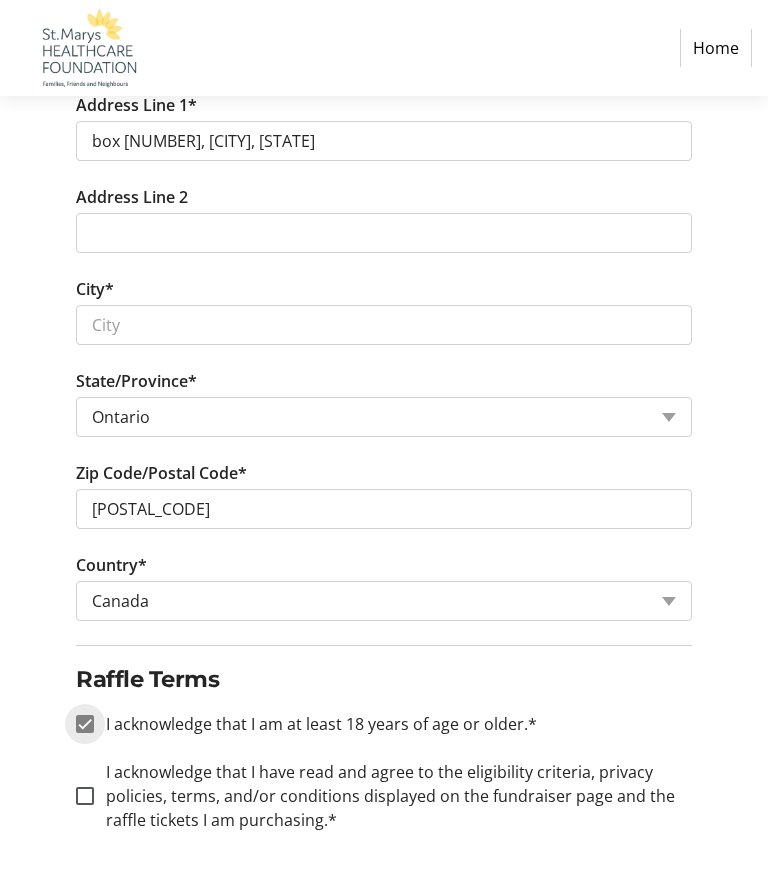 scroll, scrollTop: 841, scrollLeft: 0, axis: vertical 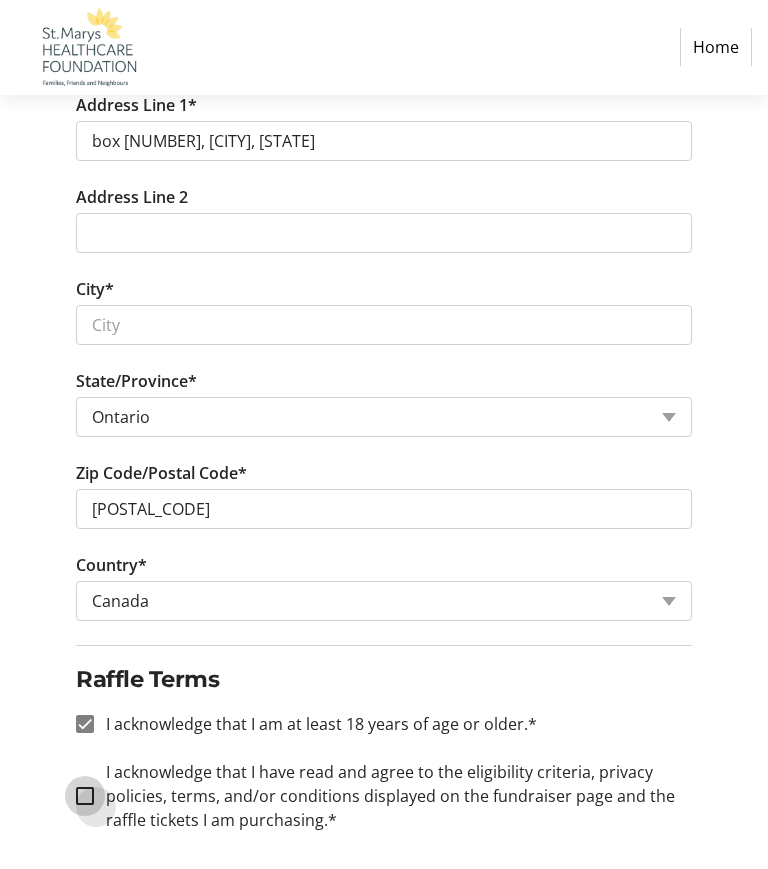 click on "I acknowledge that I have read and agree to the eligibility criteria, privacy policies, terms,
and/or conditions displayed on the fundraiser page and the raffle tickets I am purchasing.*" at bounding box center (85, 797) 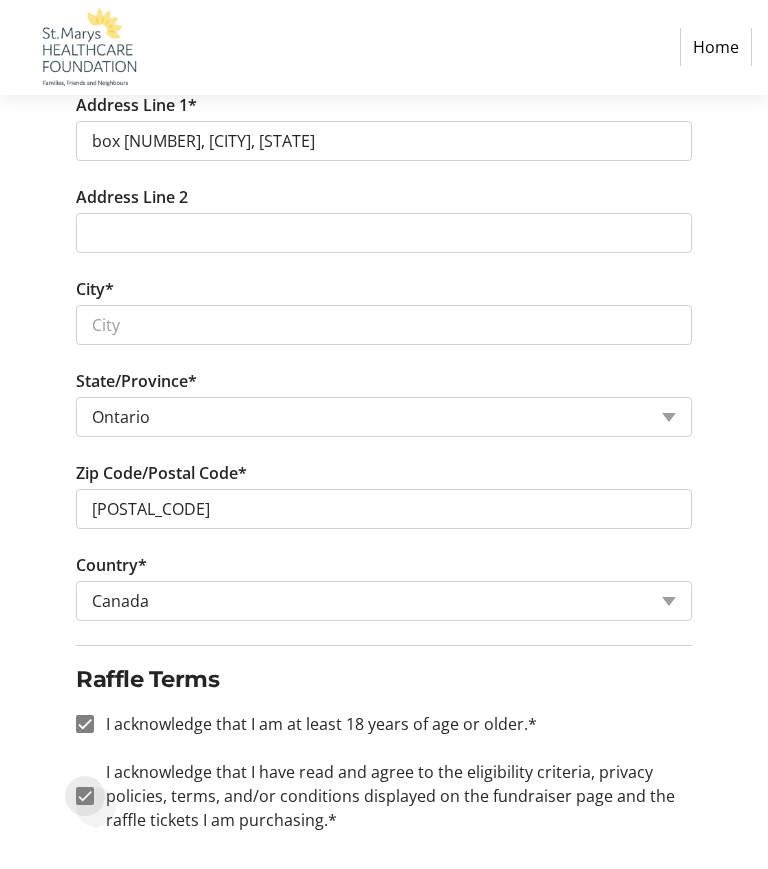checkbox on "true" 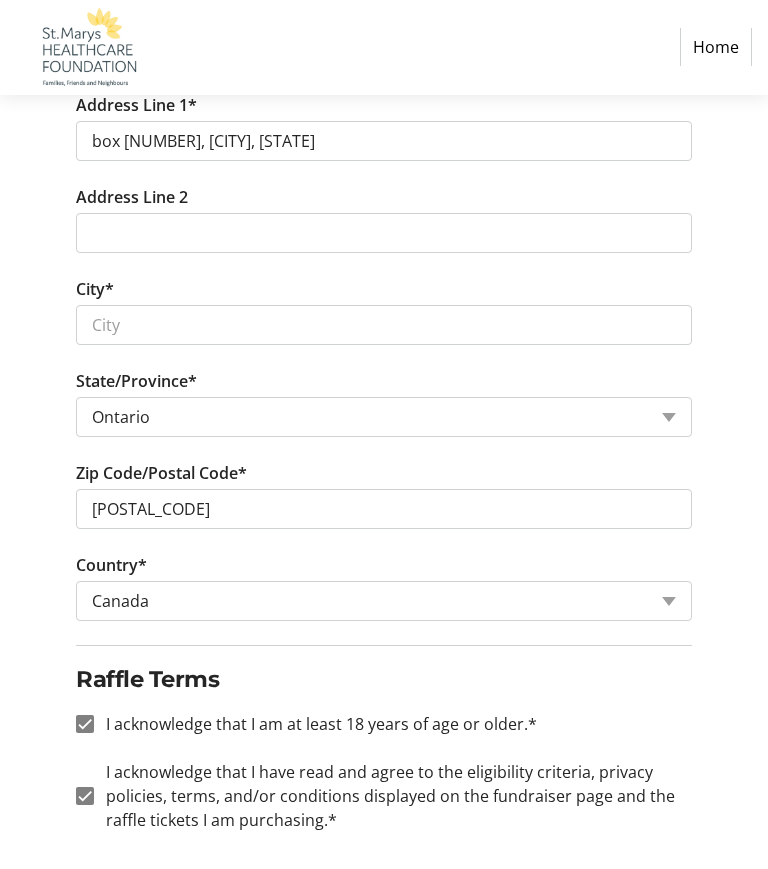 click on "Continue" at bounding box center (633, 934) 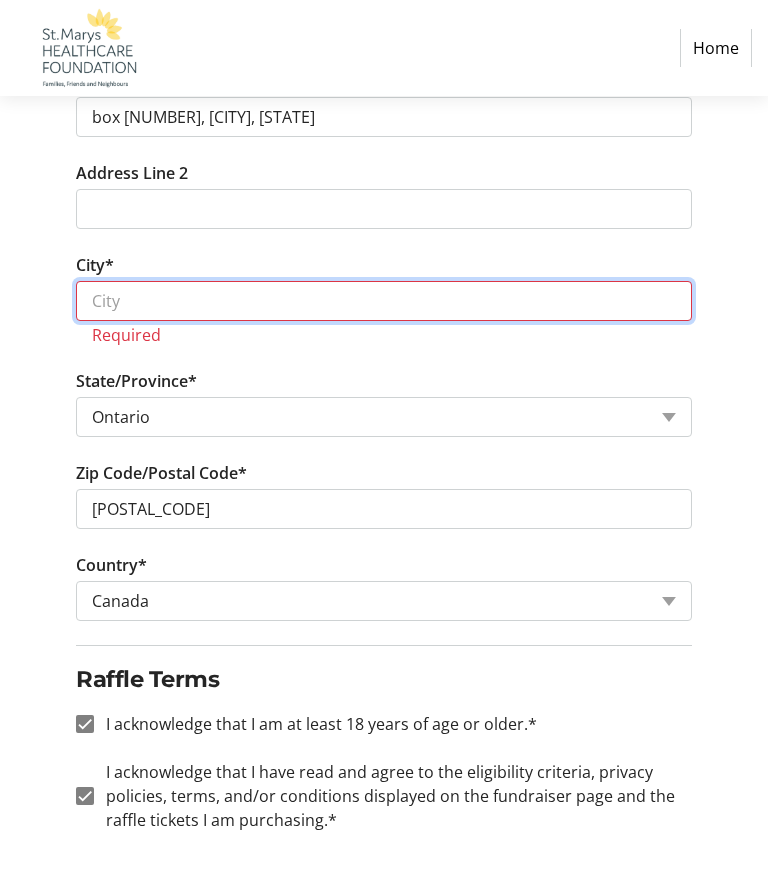 scroll, scrollTop: 865, scrollLeft: 0, axis: vertical 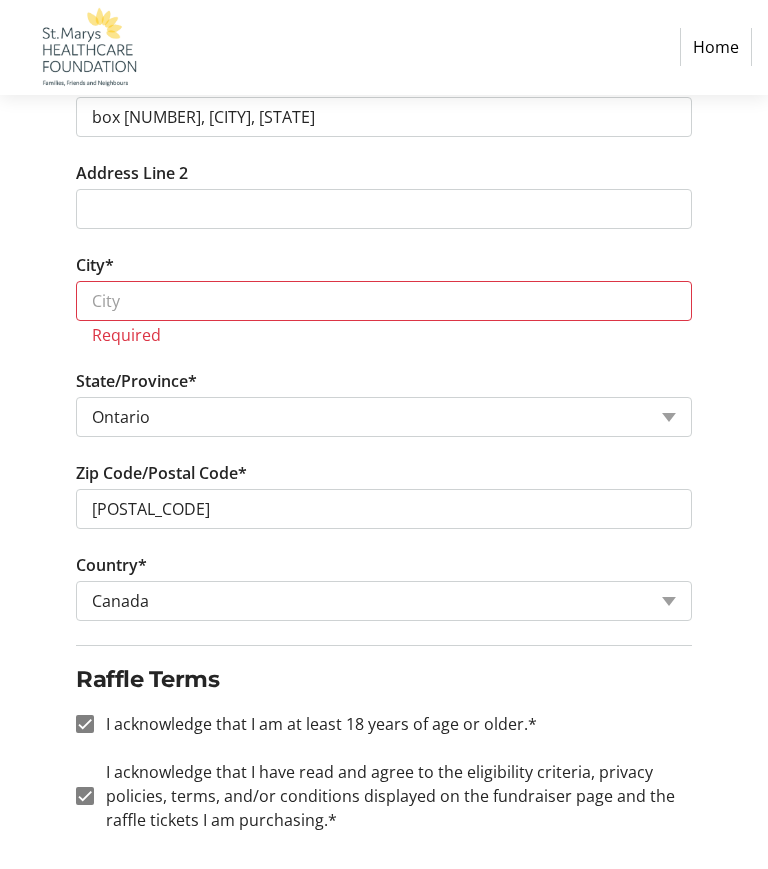 click on "Continue" at bounding box center [633, 934] 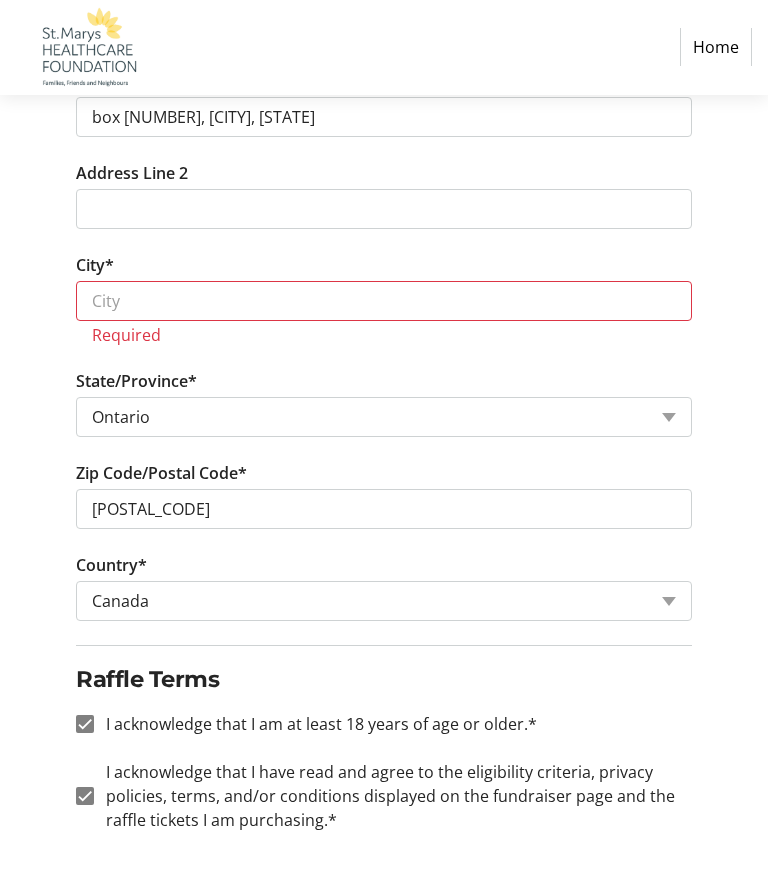 click on "Continue" at bounding box center [633, 934] 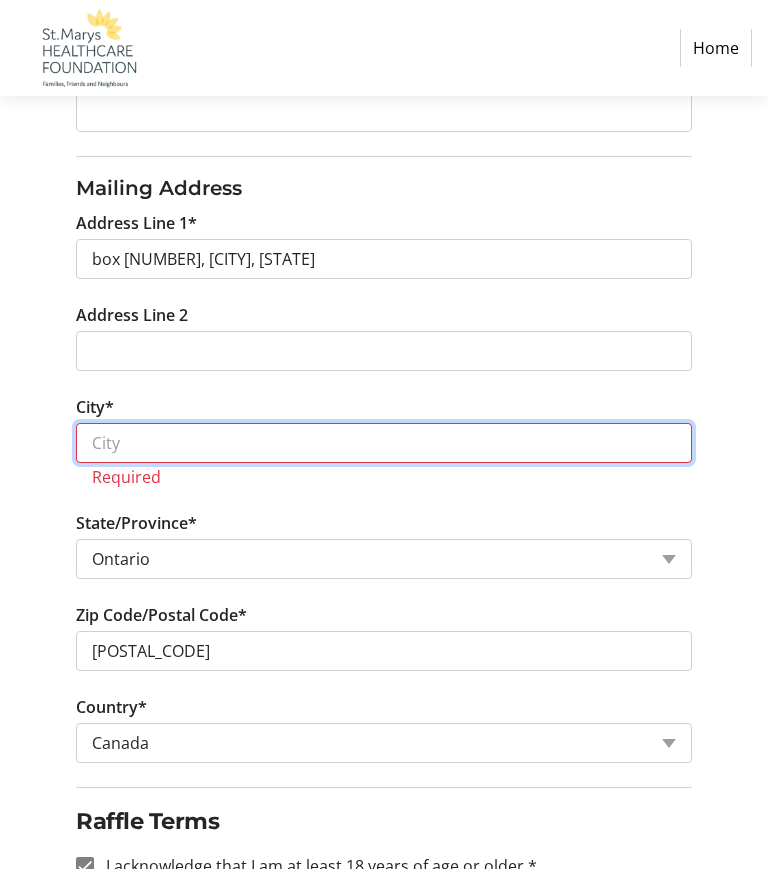 scroll, scrollTop: 724, scrollLeft: 0, axis: vertical 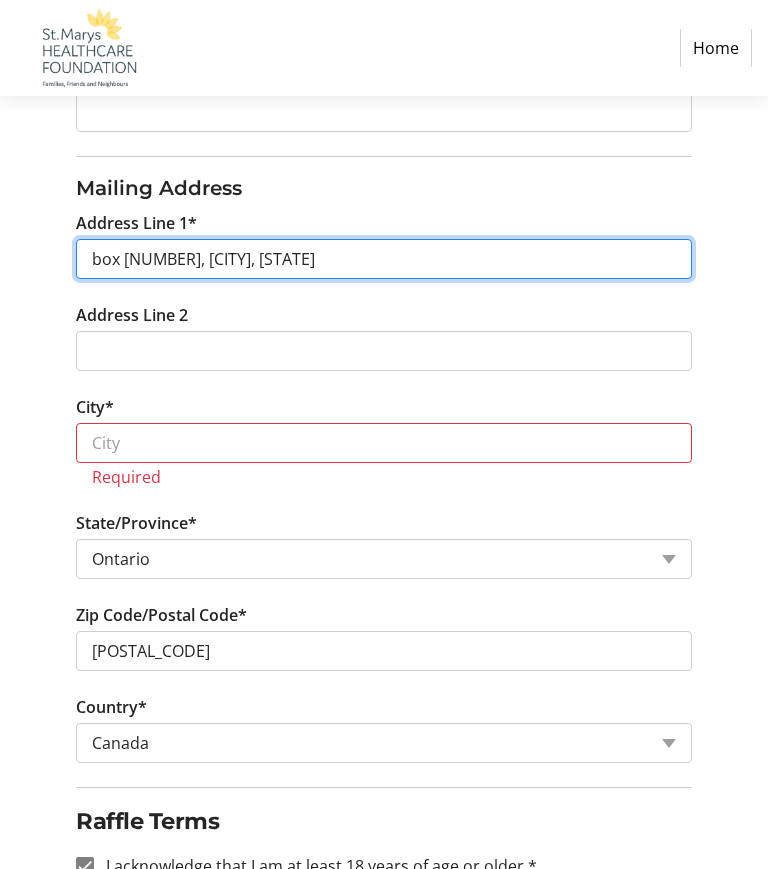 click on "box [NUMBER], [CITY], [STATE]" at bounding box center [384, 259] 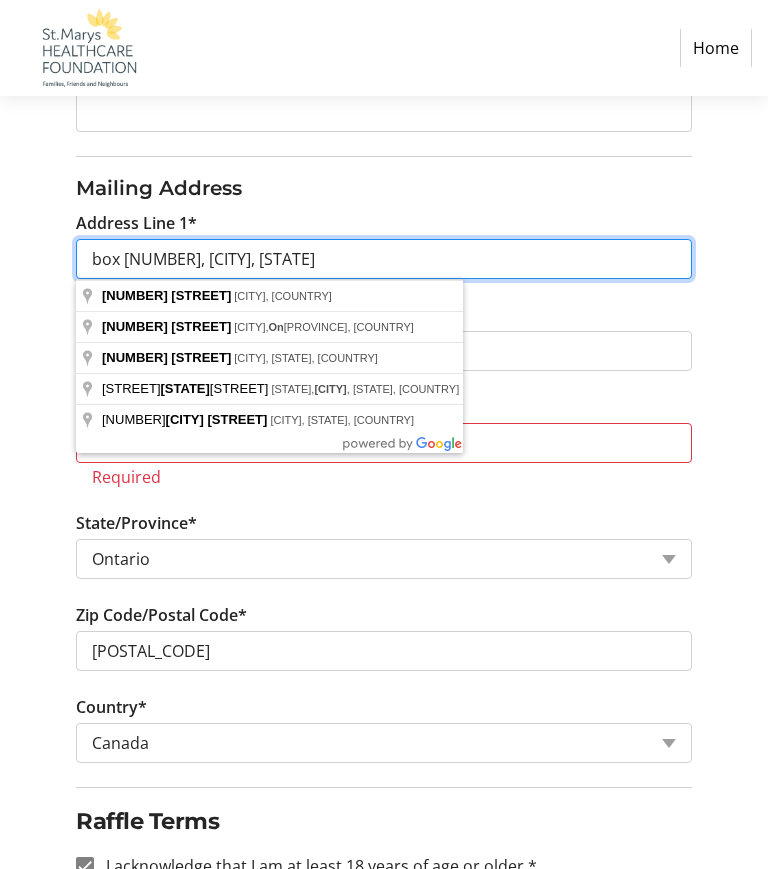scroll, scrollTop: 723, scrollLeft: 0, axis: vertical 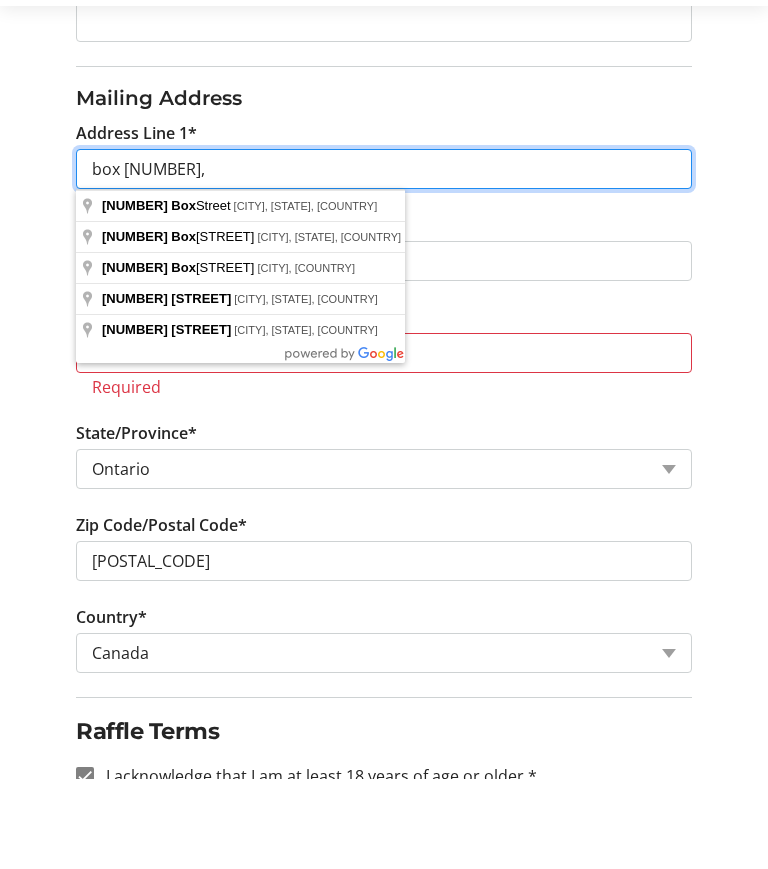type on "box [NUMBER]," 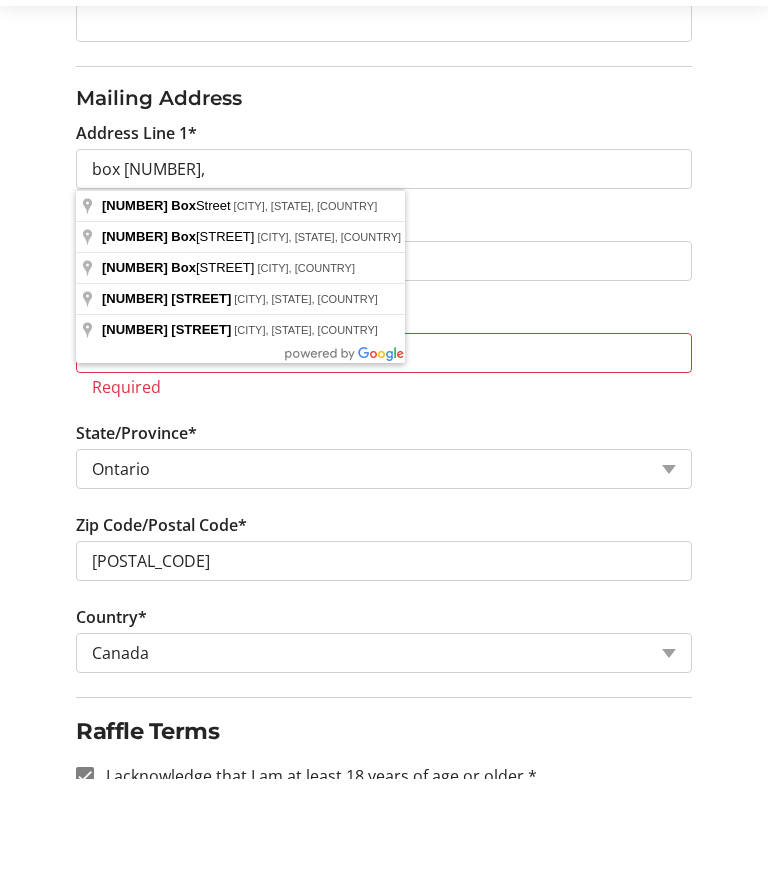 click on "Address Line 2" at bounding box center (384, 350) 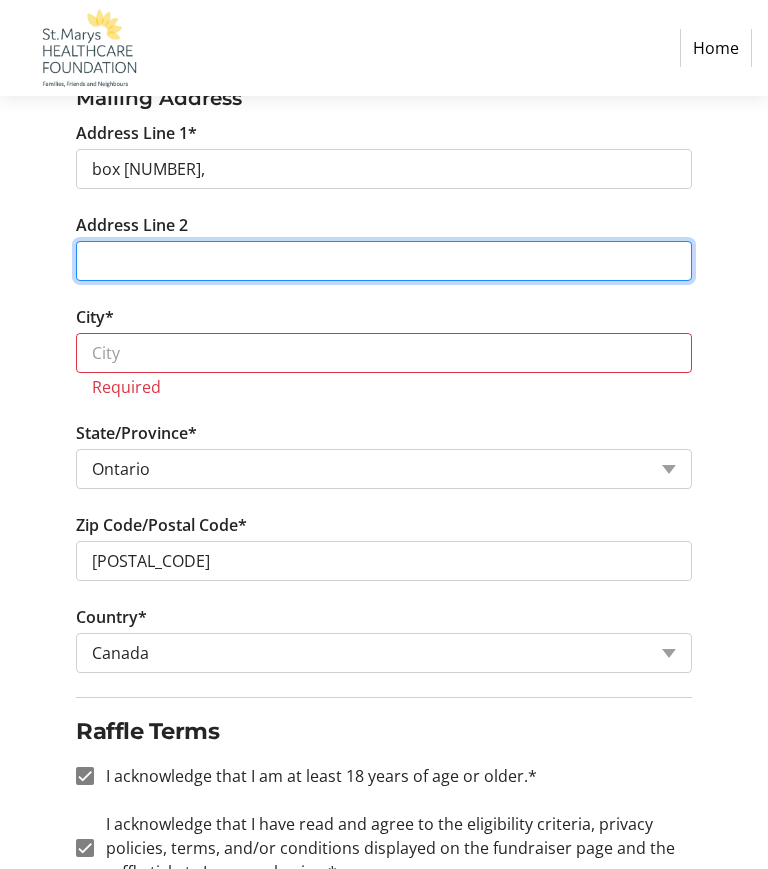 click on "Address Line 2" at bounding box center [384, 261] 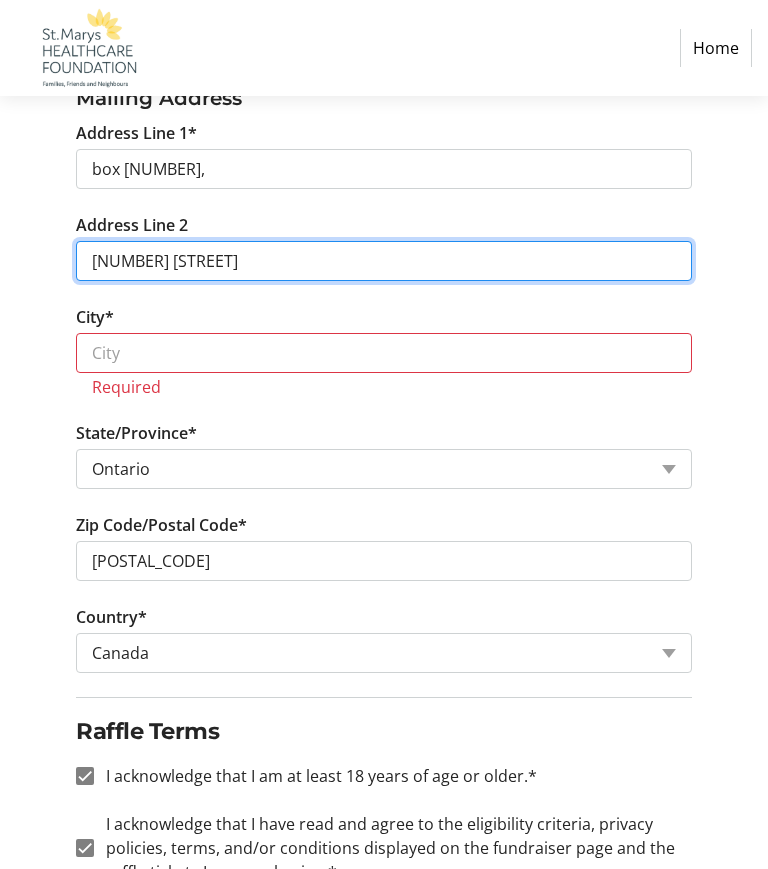 type on "[NUMBER] [STREET]" 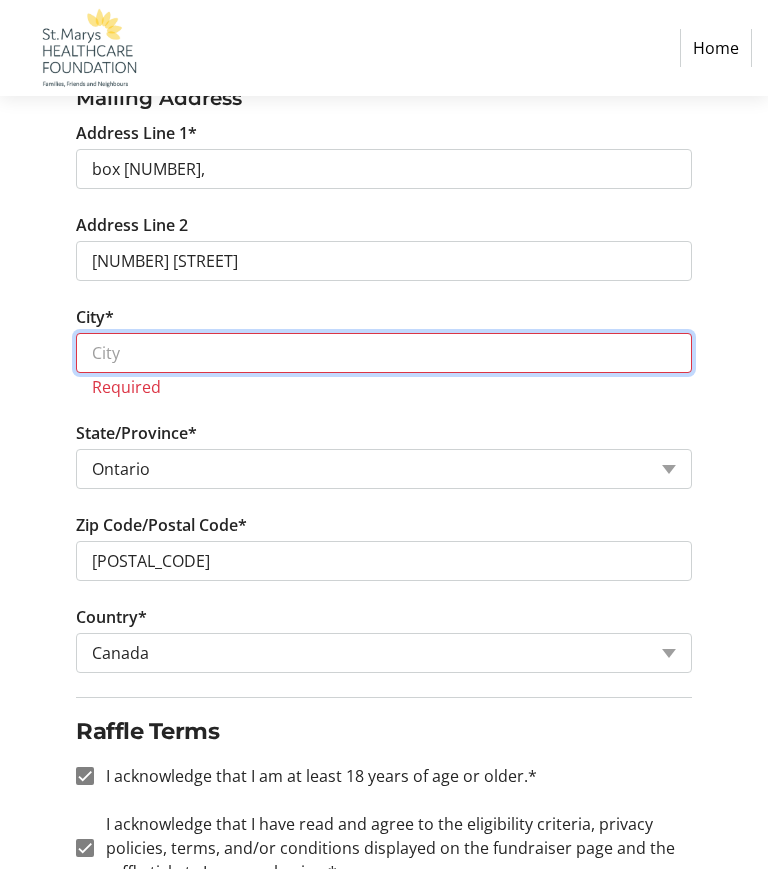 click on "City*" at bounding box center (384, 353) 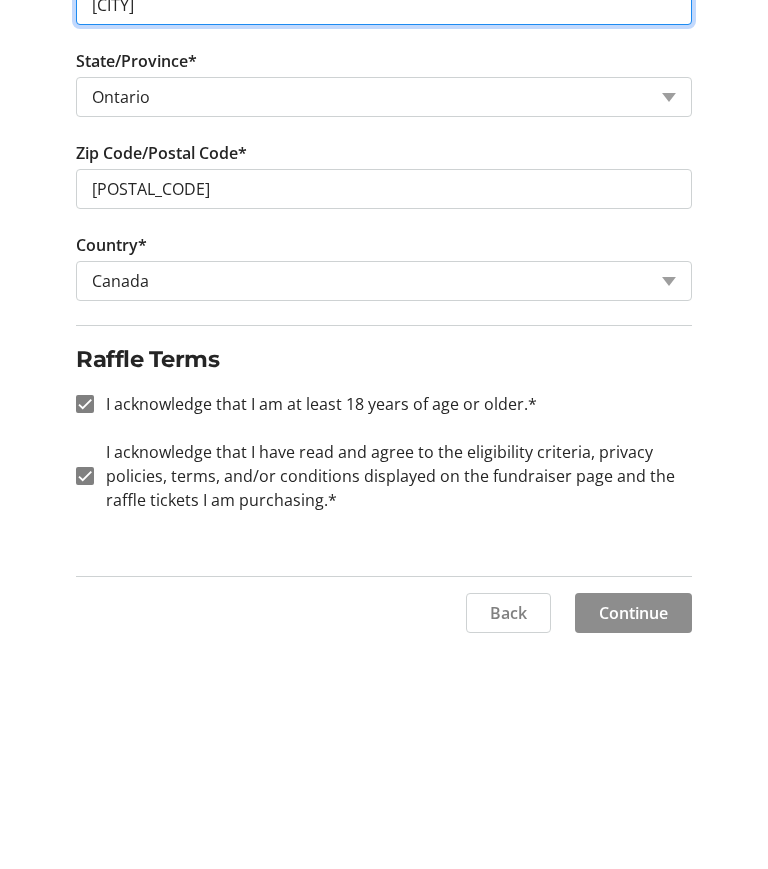 scroll, scrollTop: 841, scrollLeft: 0, axis: vertical 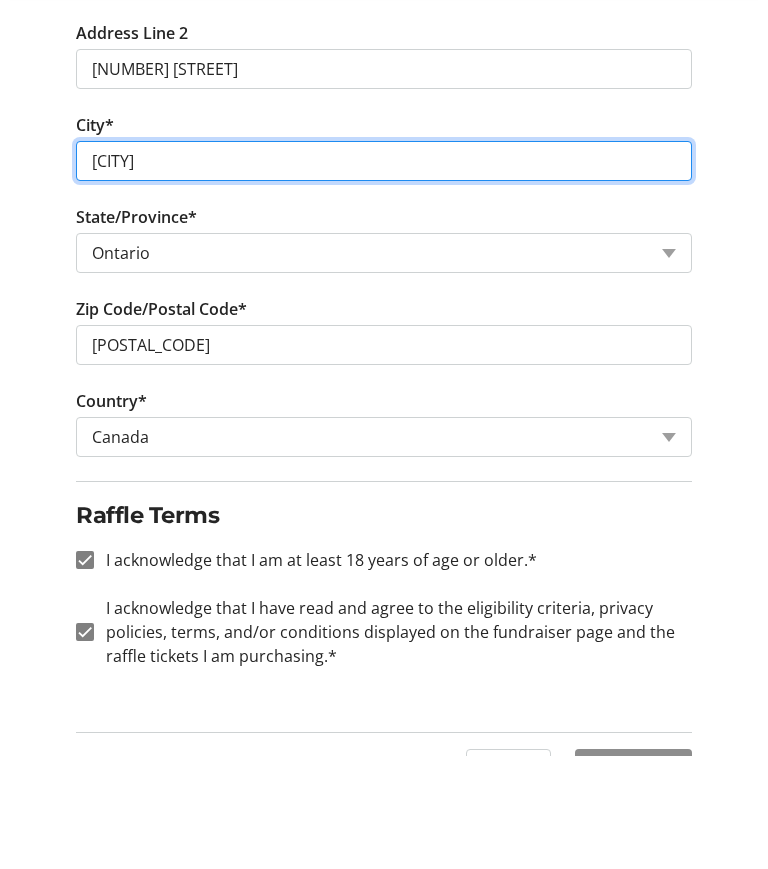 type on "[CITY]" 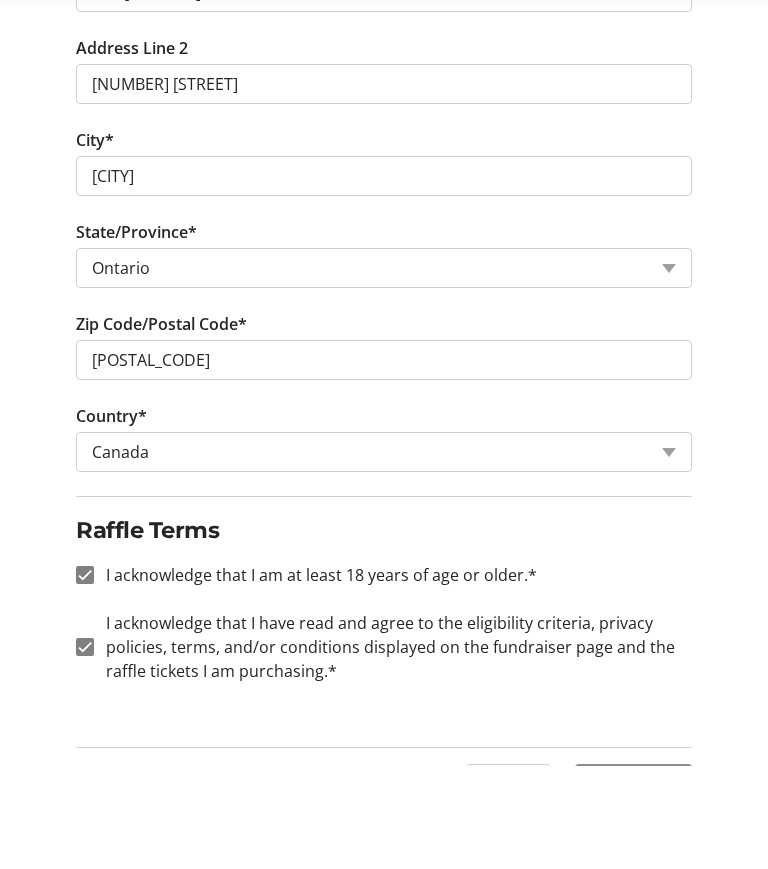 click on "Continue" at bounding box center [633, 887] 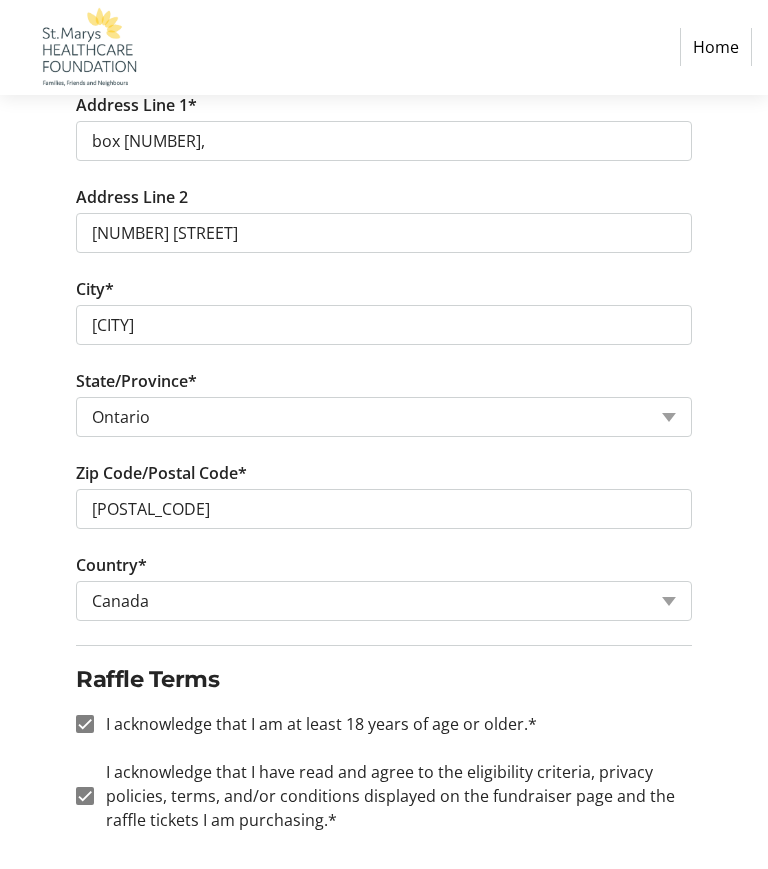 scroll, scrollTop: 0, scrollLeft: 0, axis: both 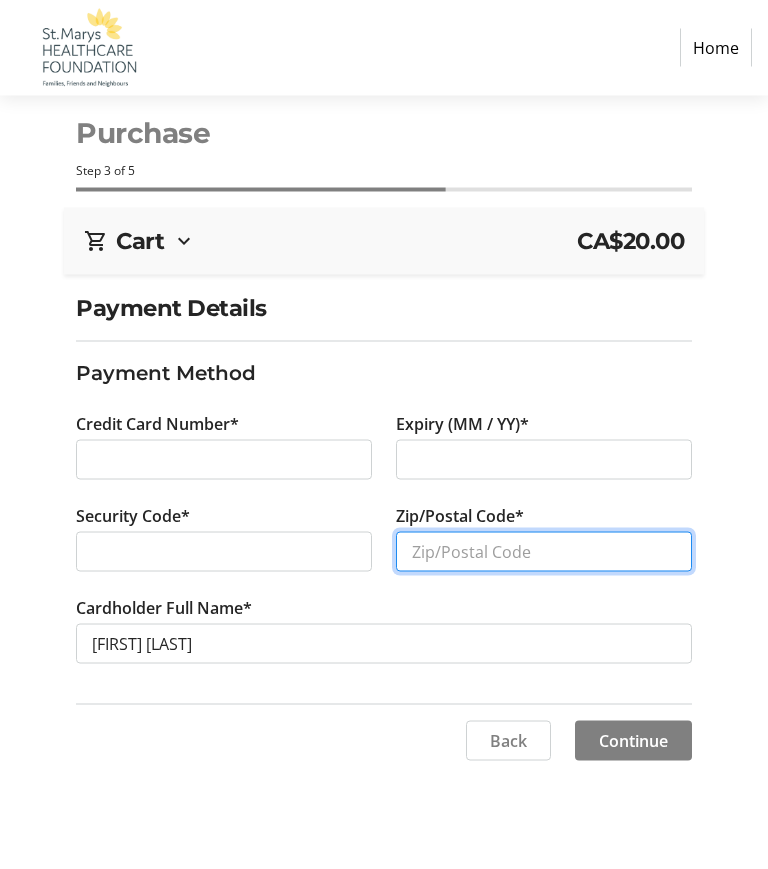 click on "Zip/Postal Code*" at bounding box center [544, 552] 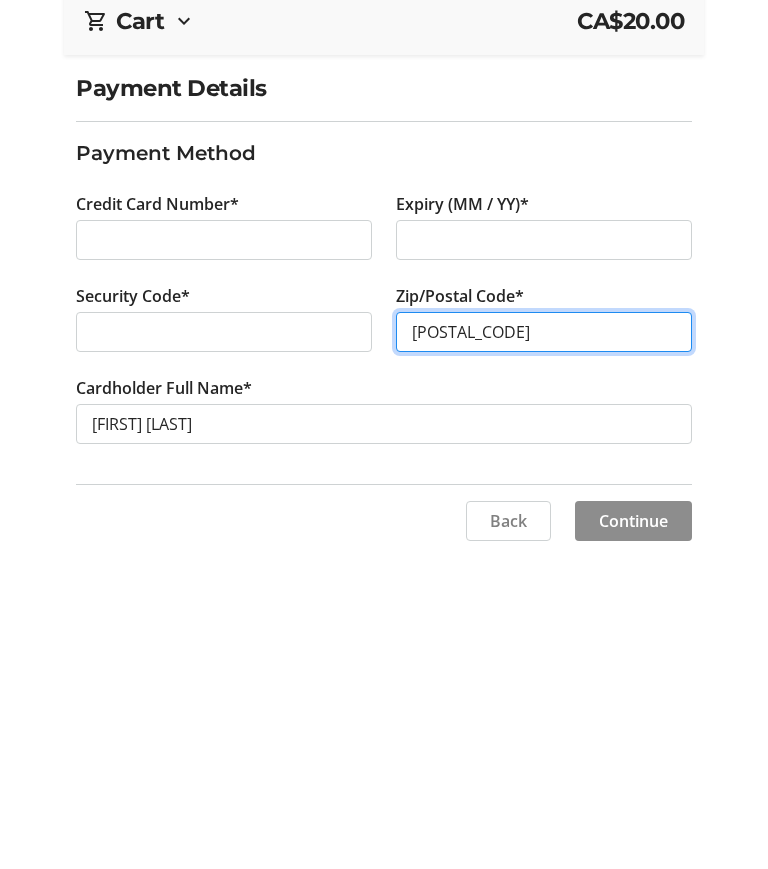 scroll, scrollTop: 102, scrollLeft: 0, axis: vertical 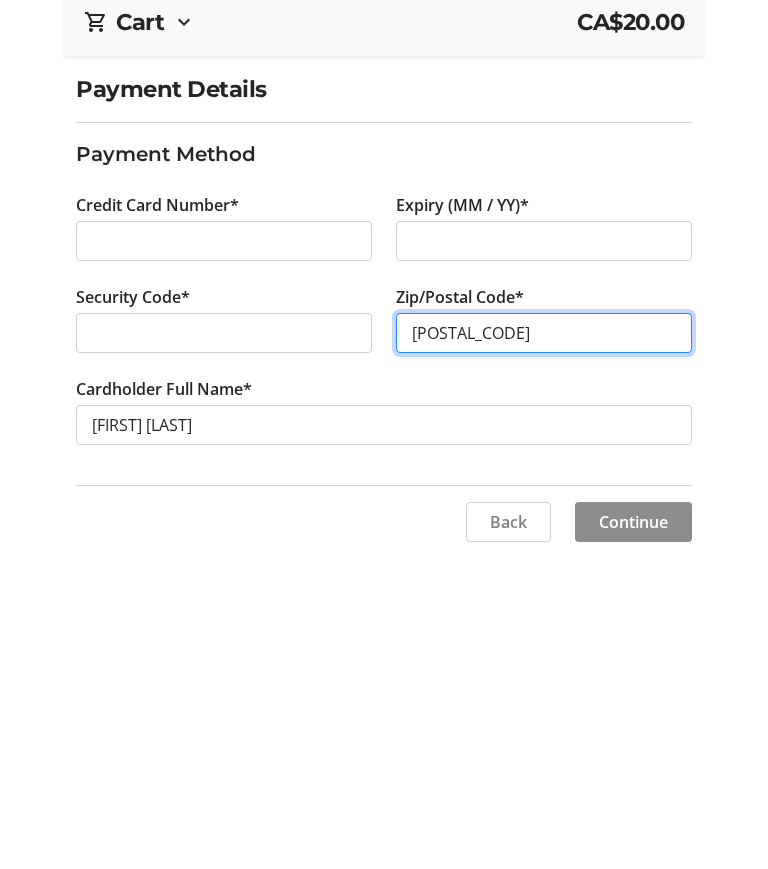 type on "[POSTAL_CODE]" 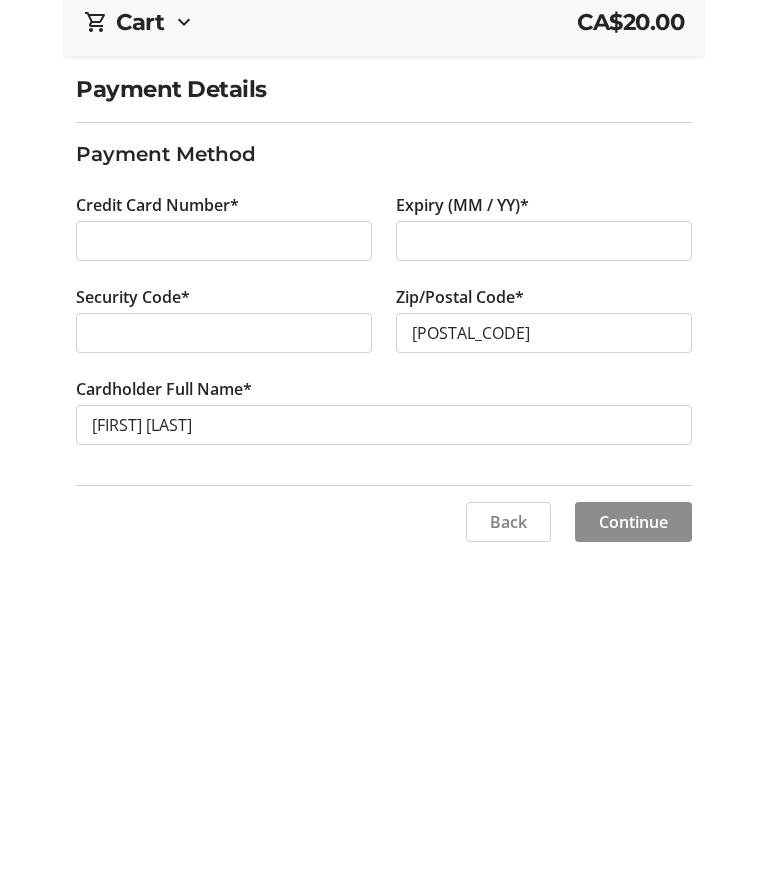 click on "Continue" at bounding box center [633, 741] 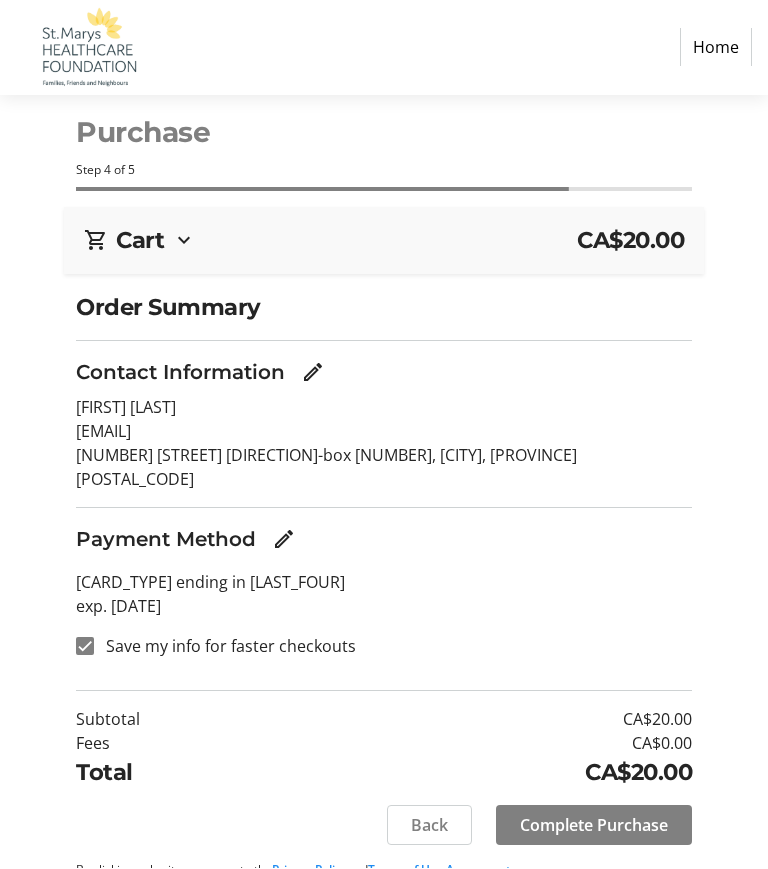 click on "Complete Purchase" at bounding box center (594, 826) 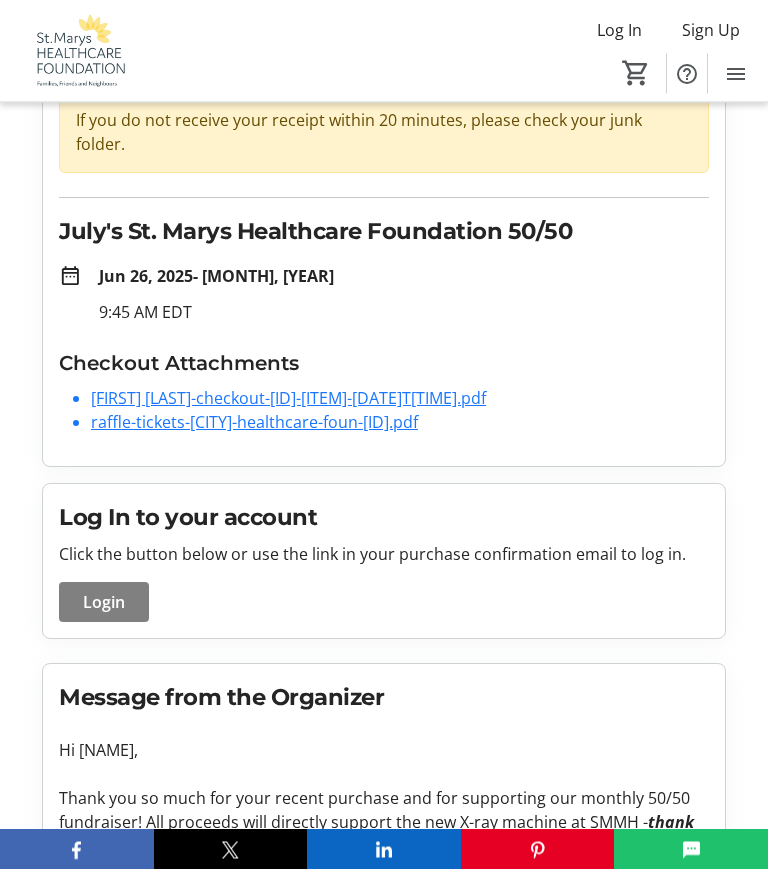 scroll, scrollTop: 155, scrollLeft: 0, axis: vertical 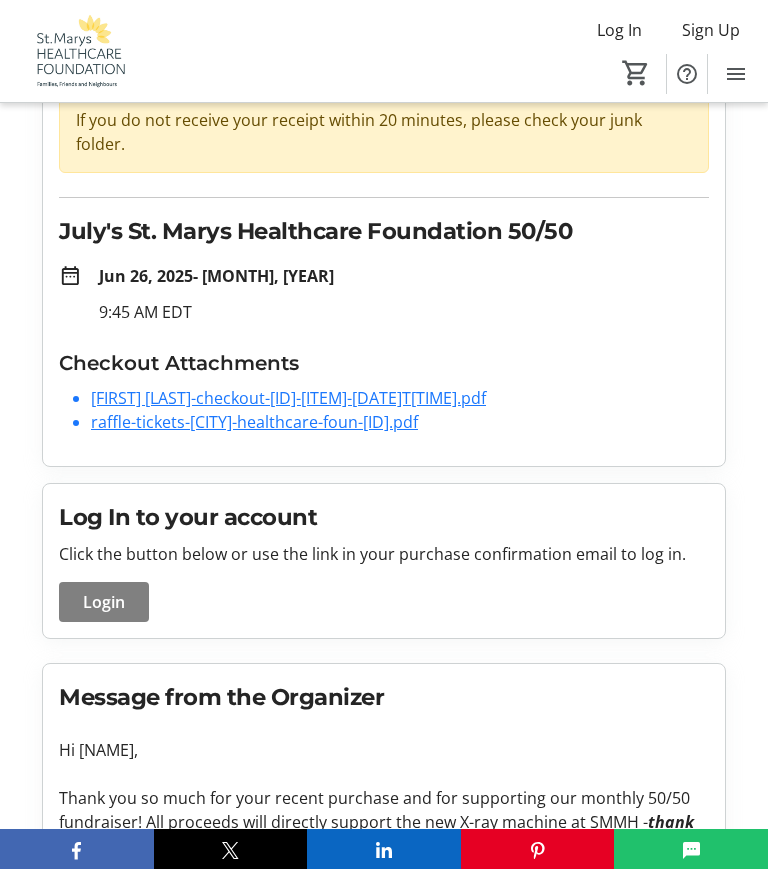 click on "Login" at bounding box center (104, 602) 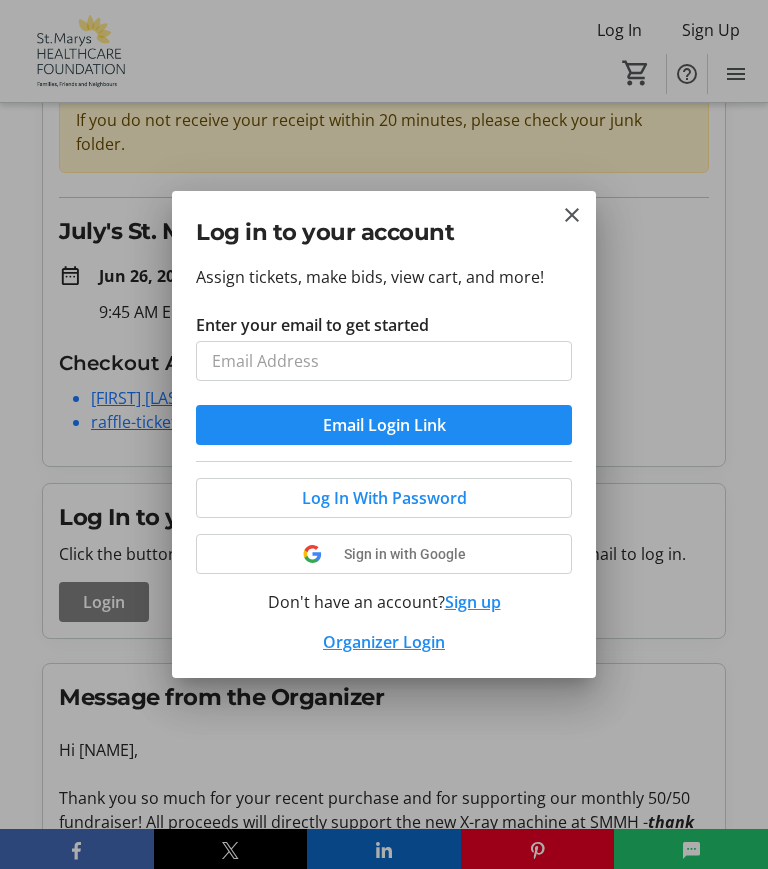 scroll, scrollTop: 0, scrollLeft: 0, axis: both 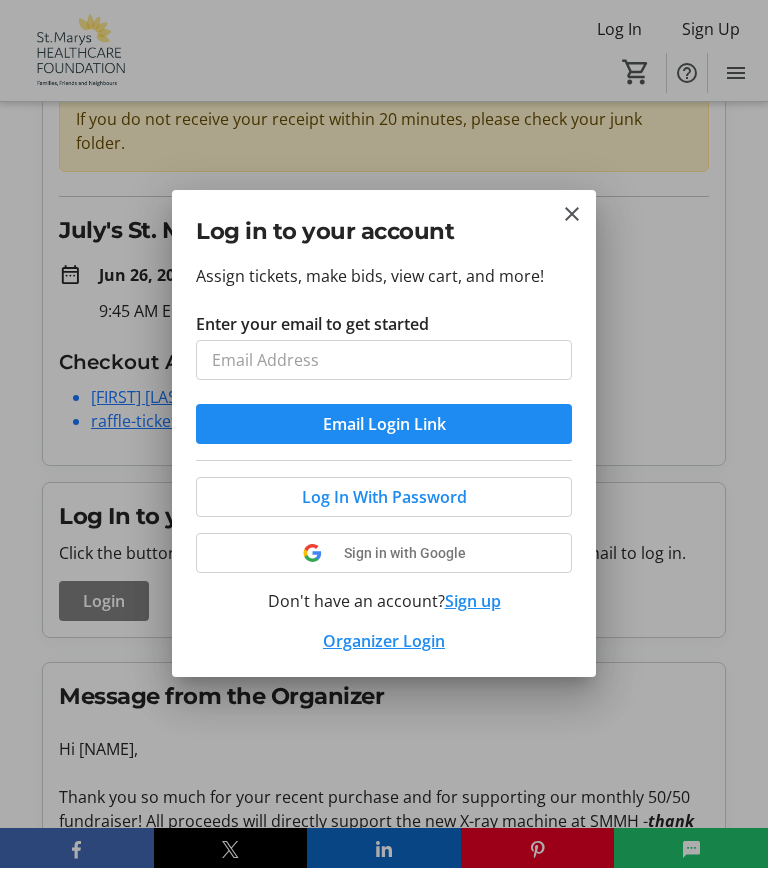 click at bounding box center [572, 215] 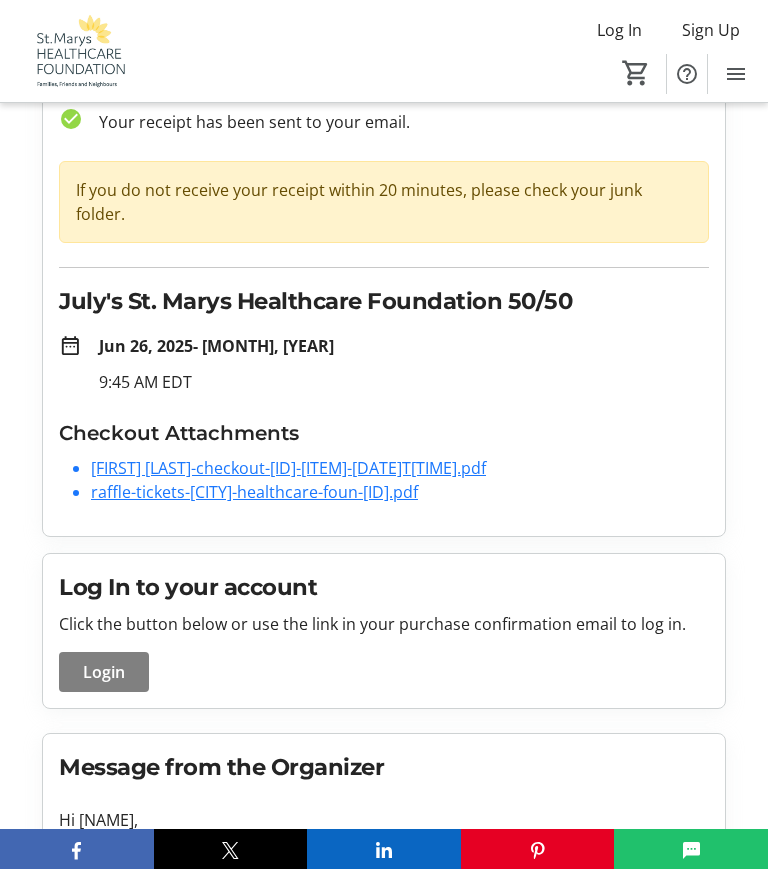 scroll, scrollTop: 83, scrollLeft: 0, axis: vertical 